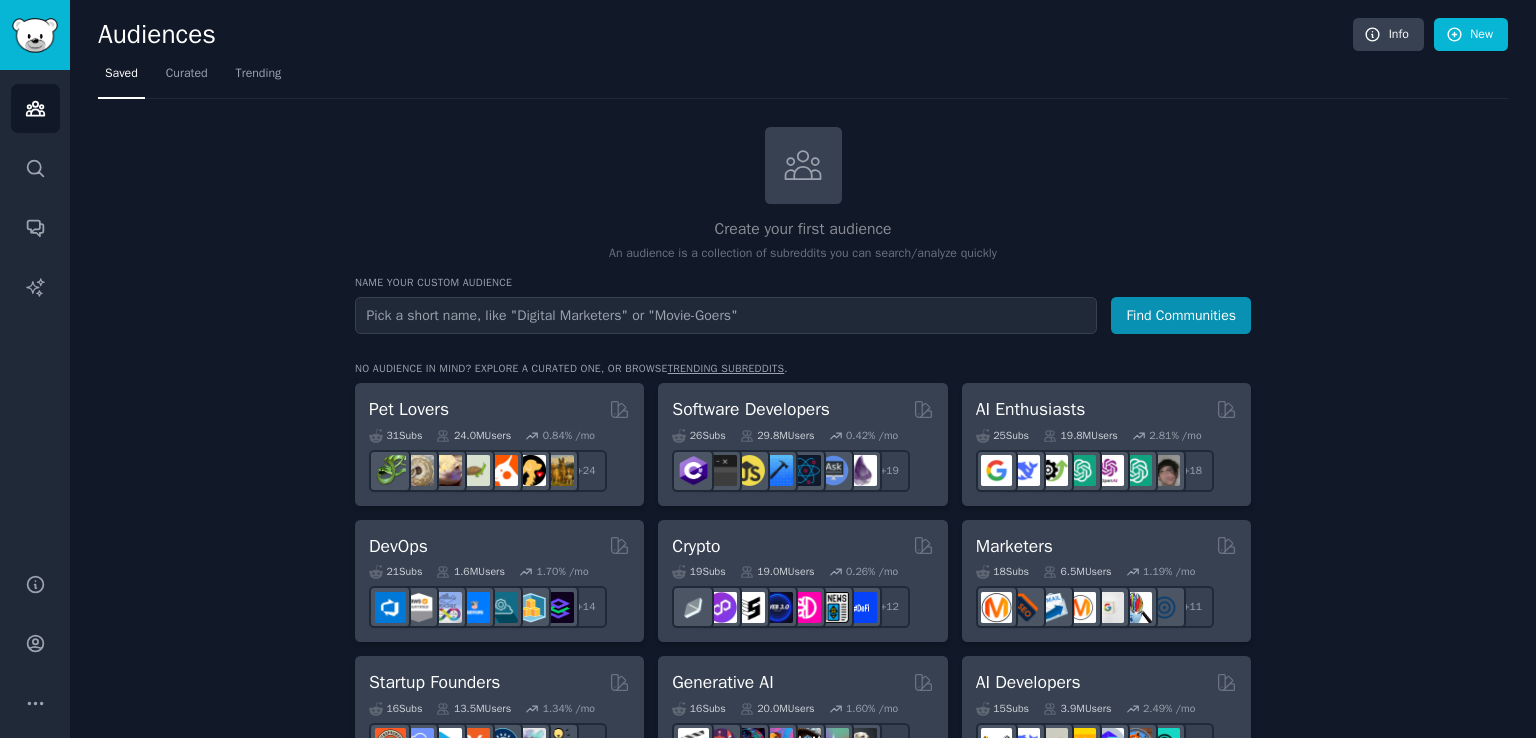 scroll, scrollTop: 0, scrollLeft: 0, axis: both 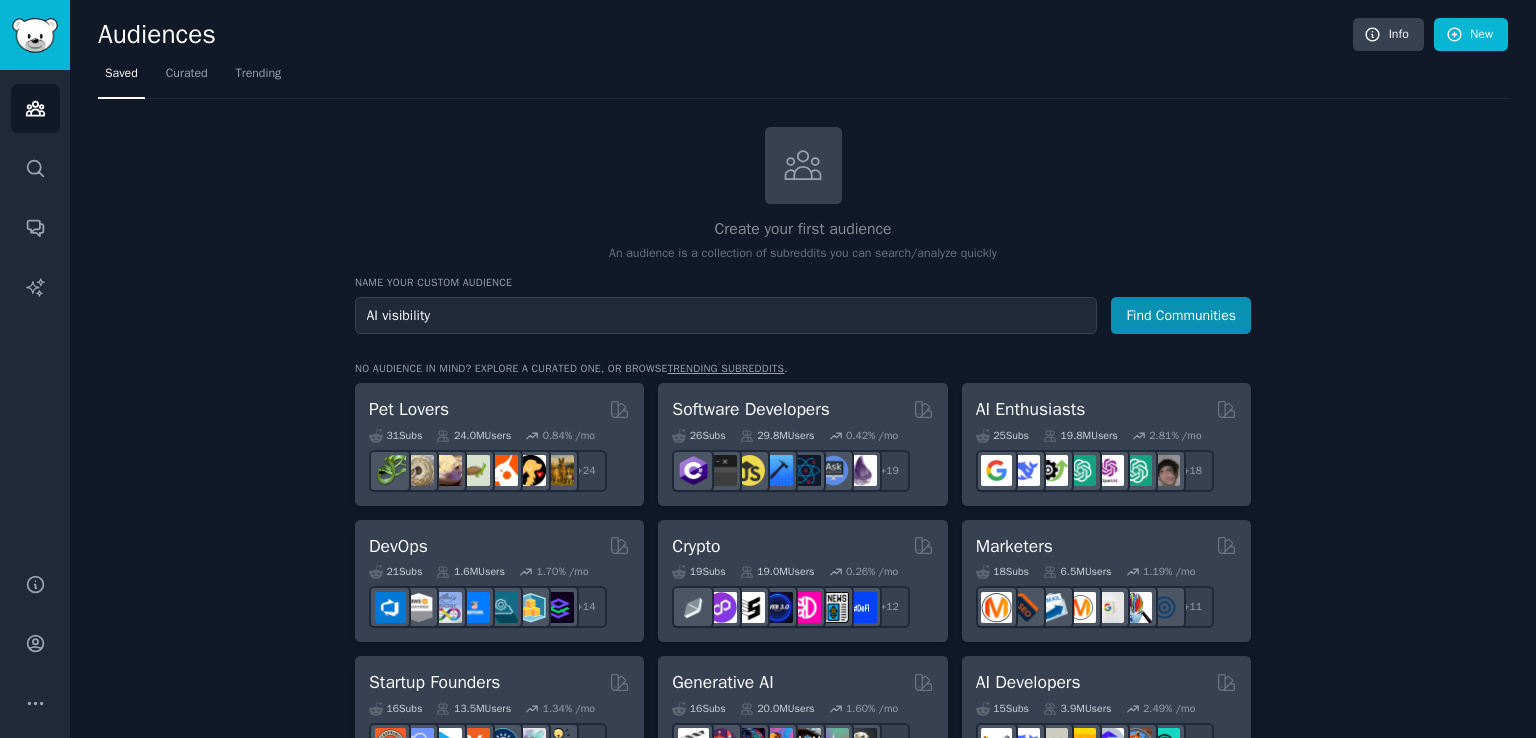 click on "AI visibility" at bounding box center (726, 315) 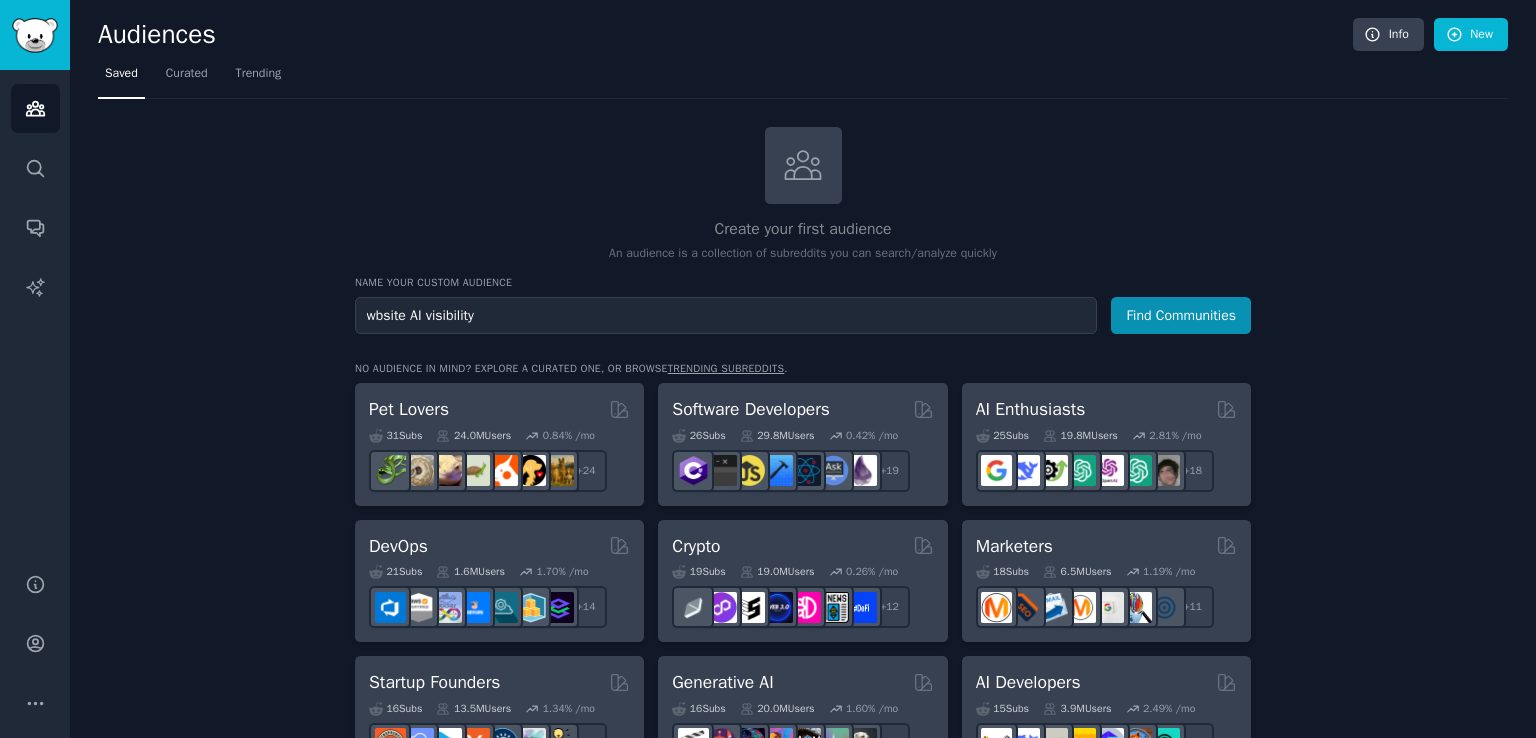 click on "wbsite AI visibility" at bounding box center [726, 315] 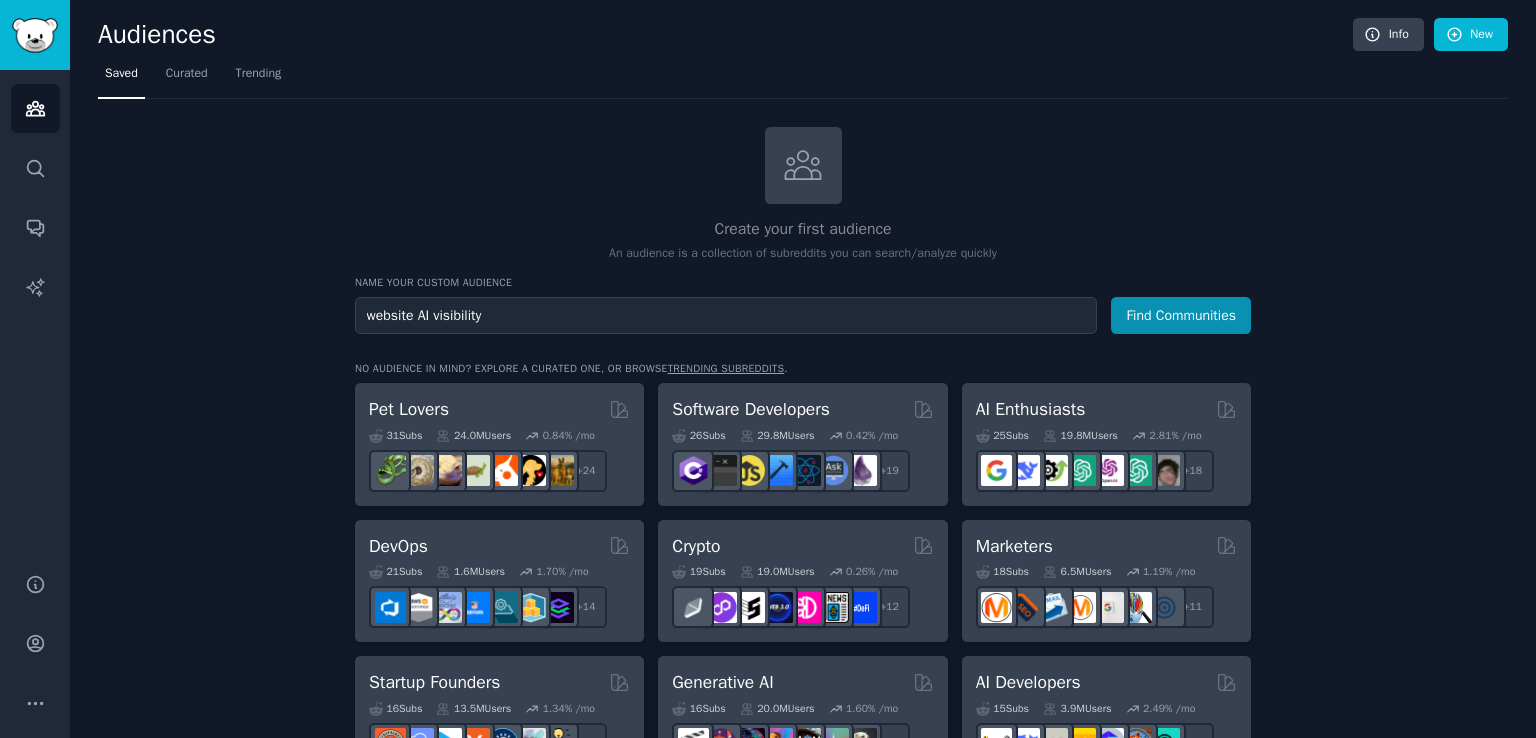 click on "website AI visibility" at bounding box center (726, 315) 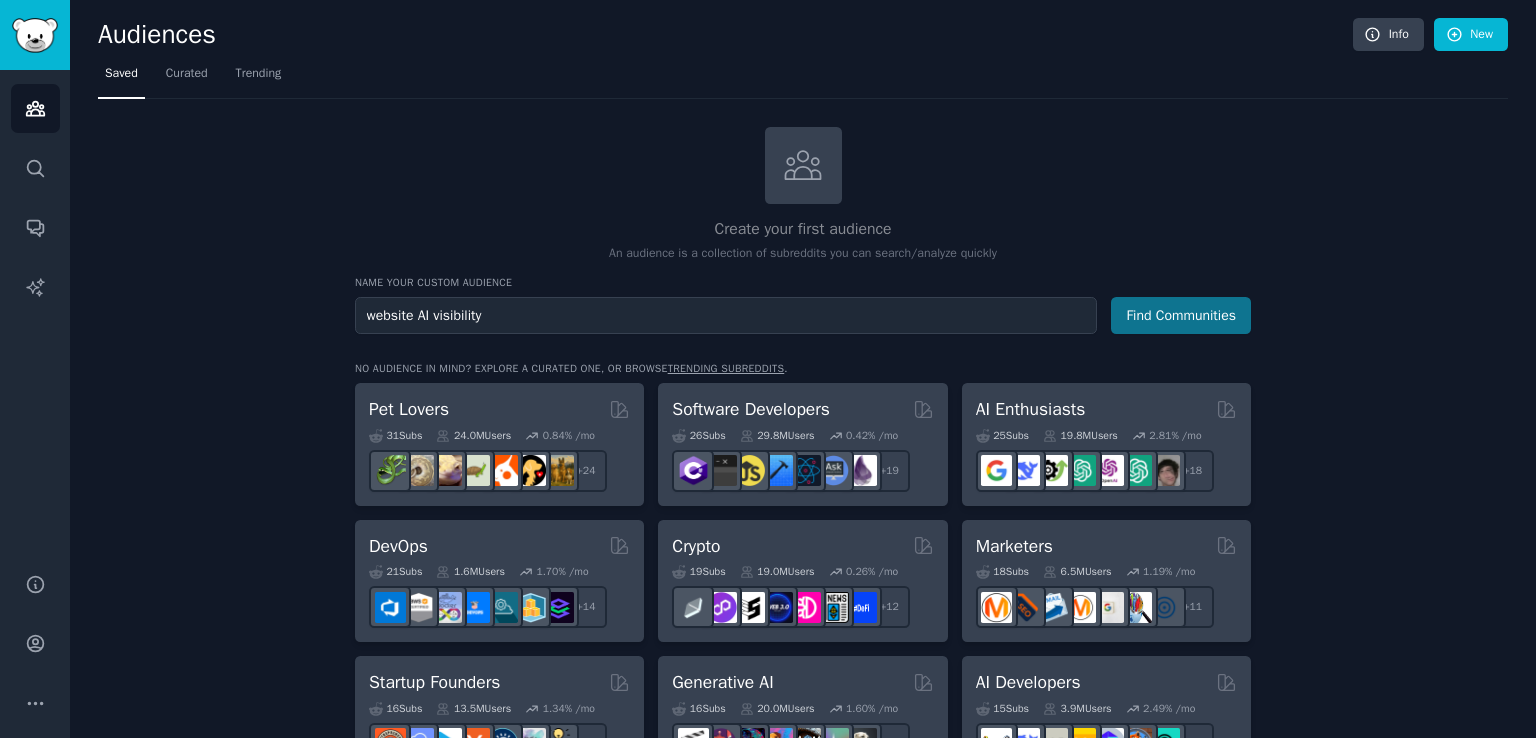 type on "website AI visibility" 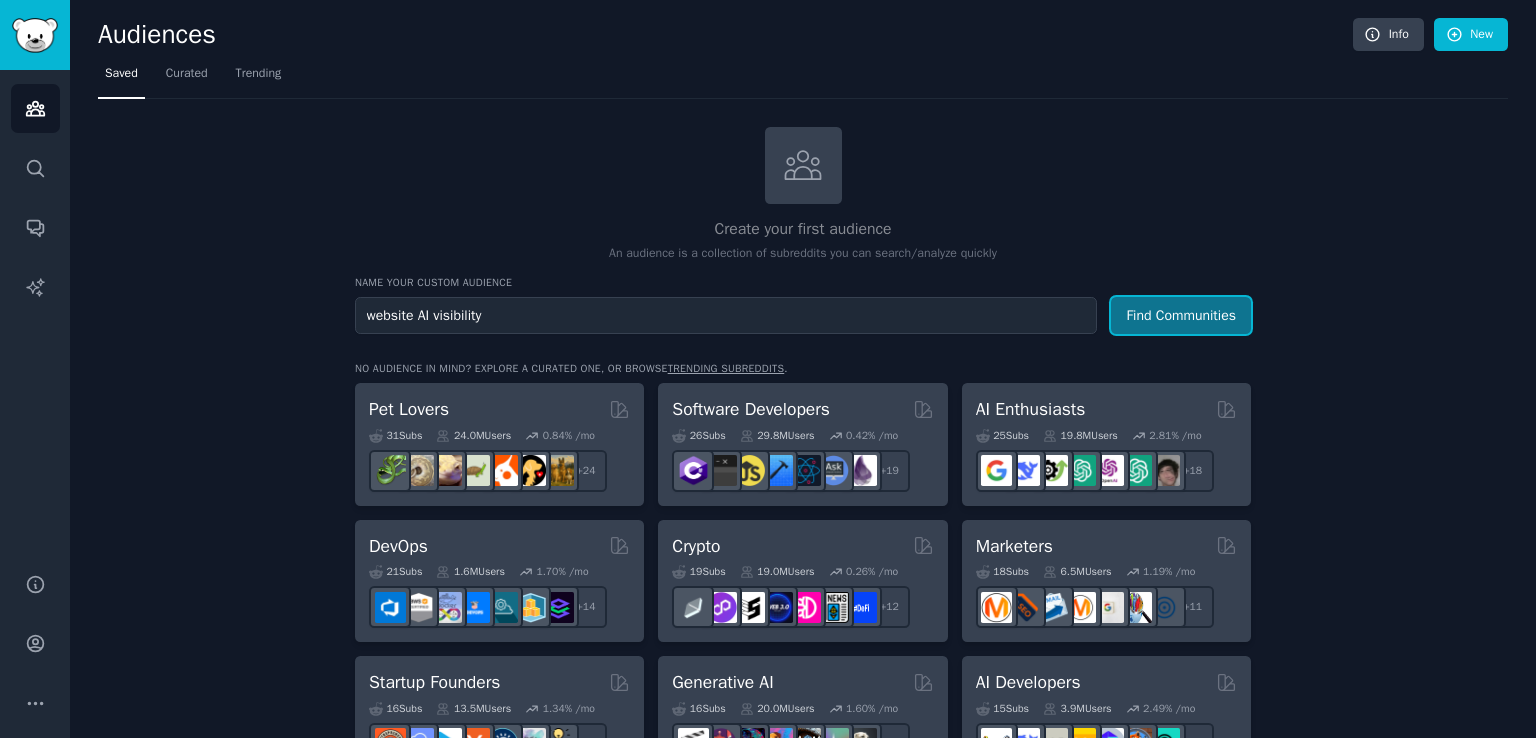 click on "Find Communities" at bounding box center [1181, 315] 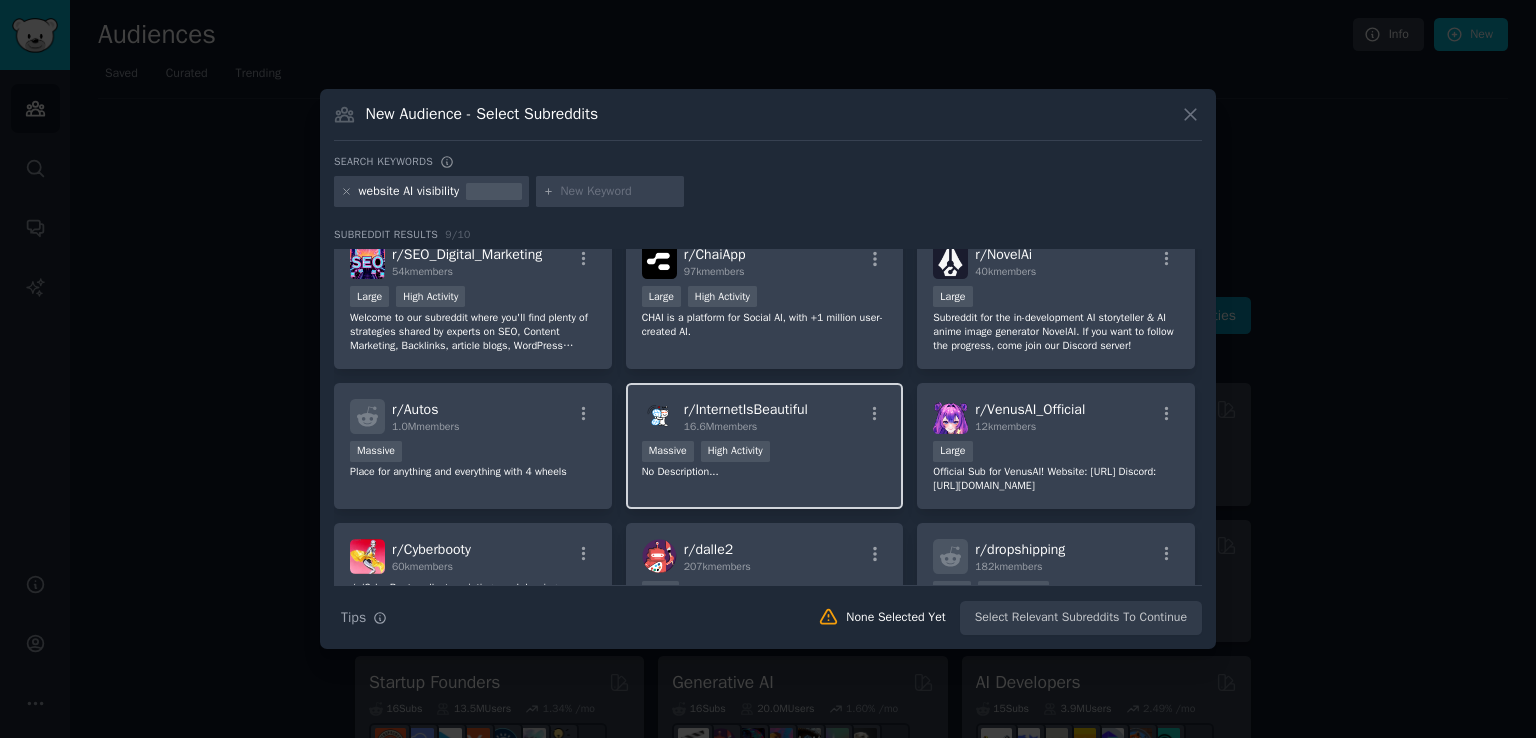 scroll, scrollTop: 0, scrollLeft: 0, axis: both 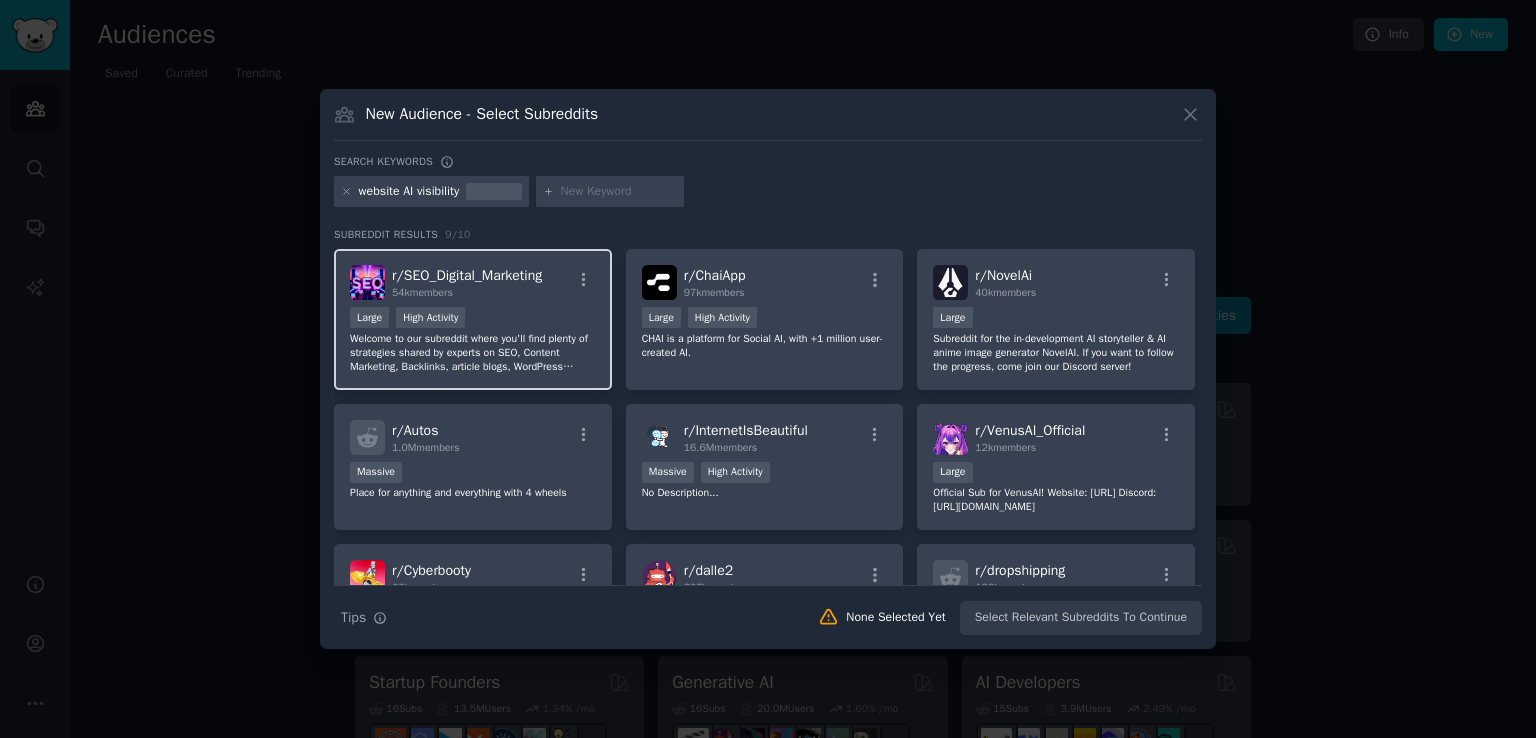 click on "r/ SEO_Digital_Marketing" at bounding box center (467, 275) 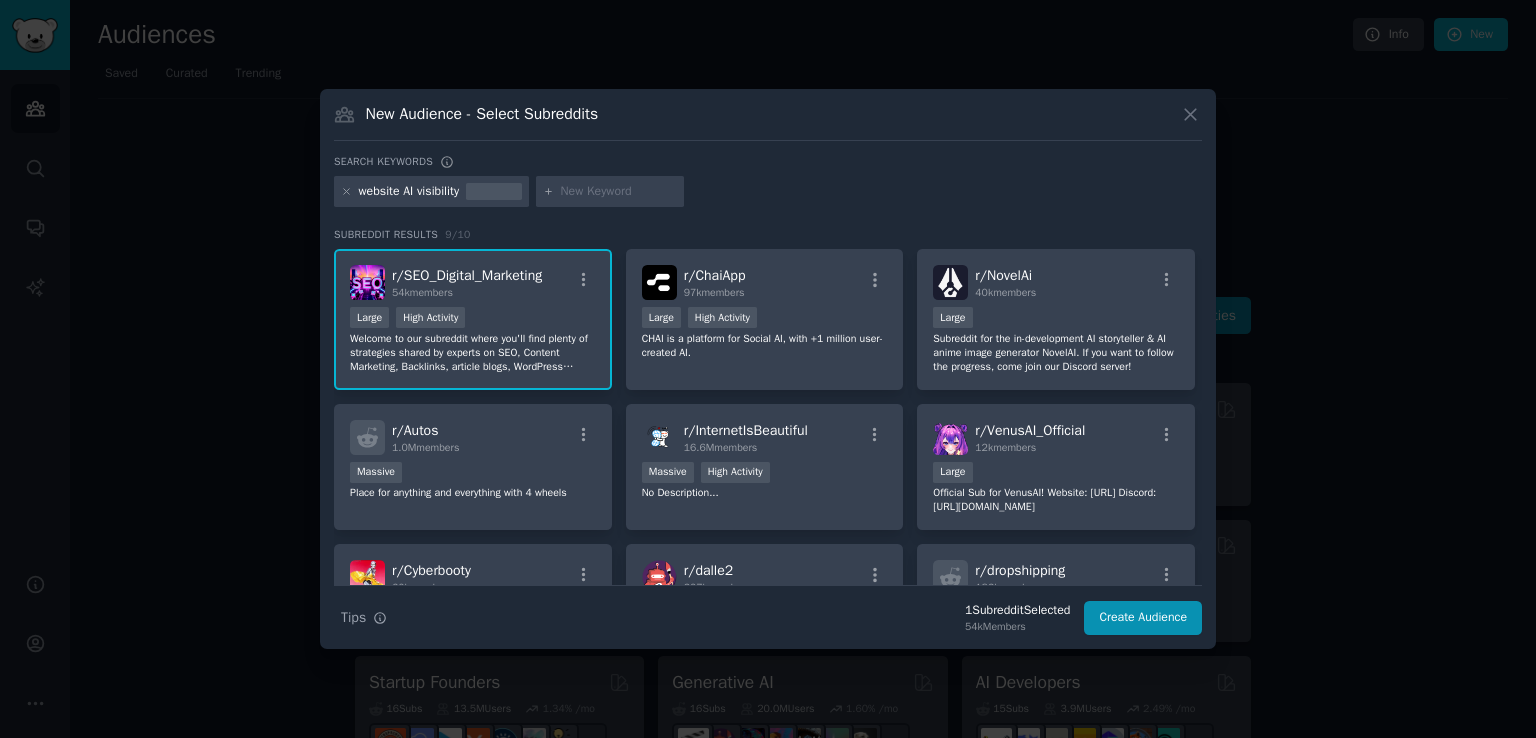 click on "r/ SEO_Digital_Marketing" at bounding box center [467, 275] 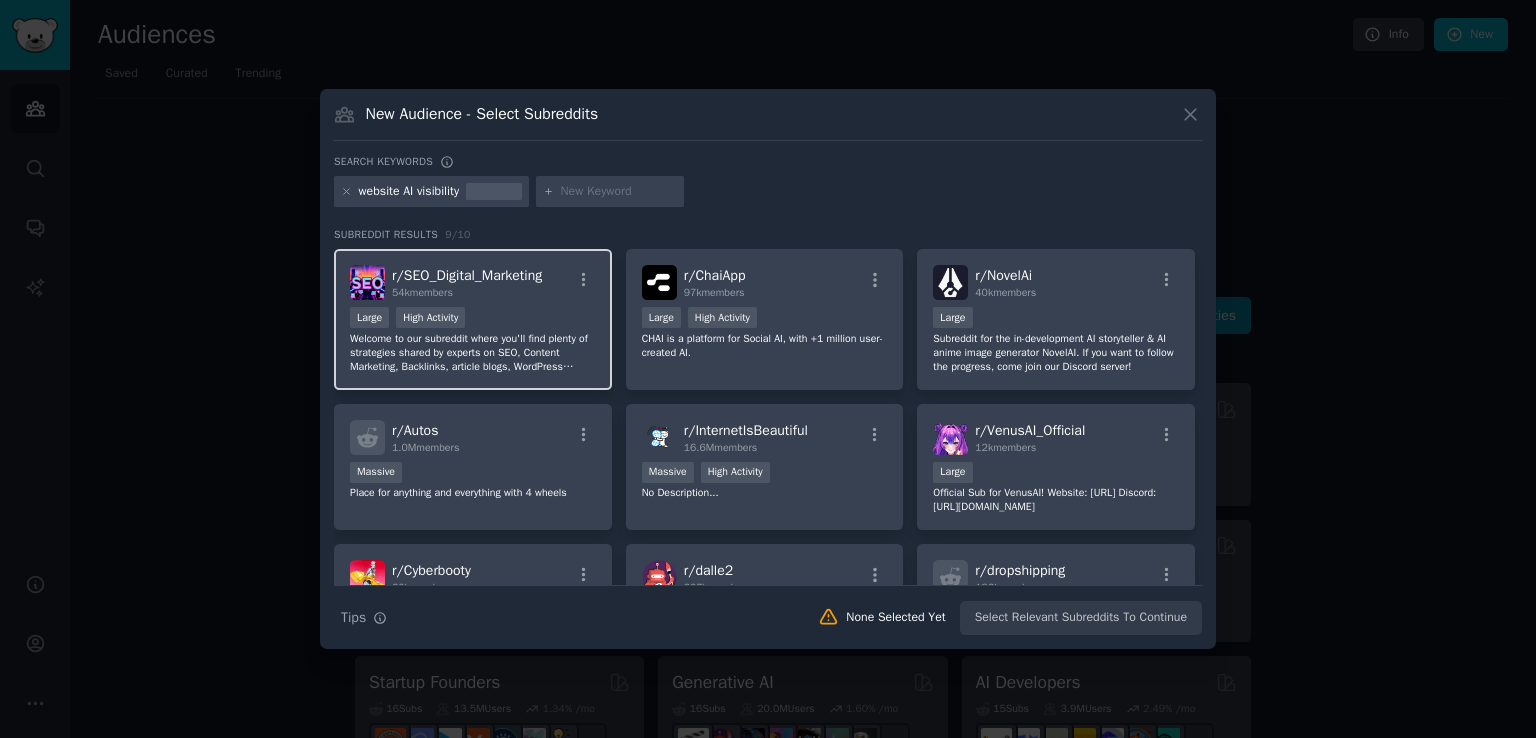 click on "r/ SEO_Digital_Marketing" at bounding box center (467, 275) 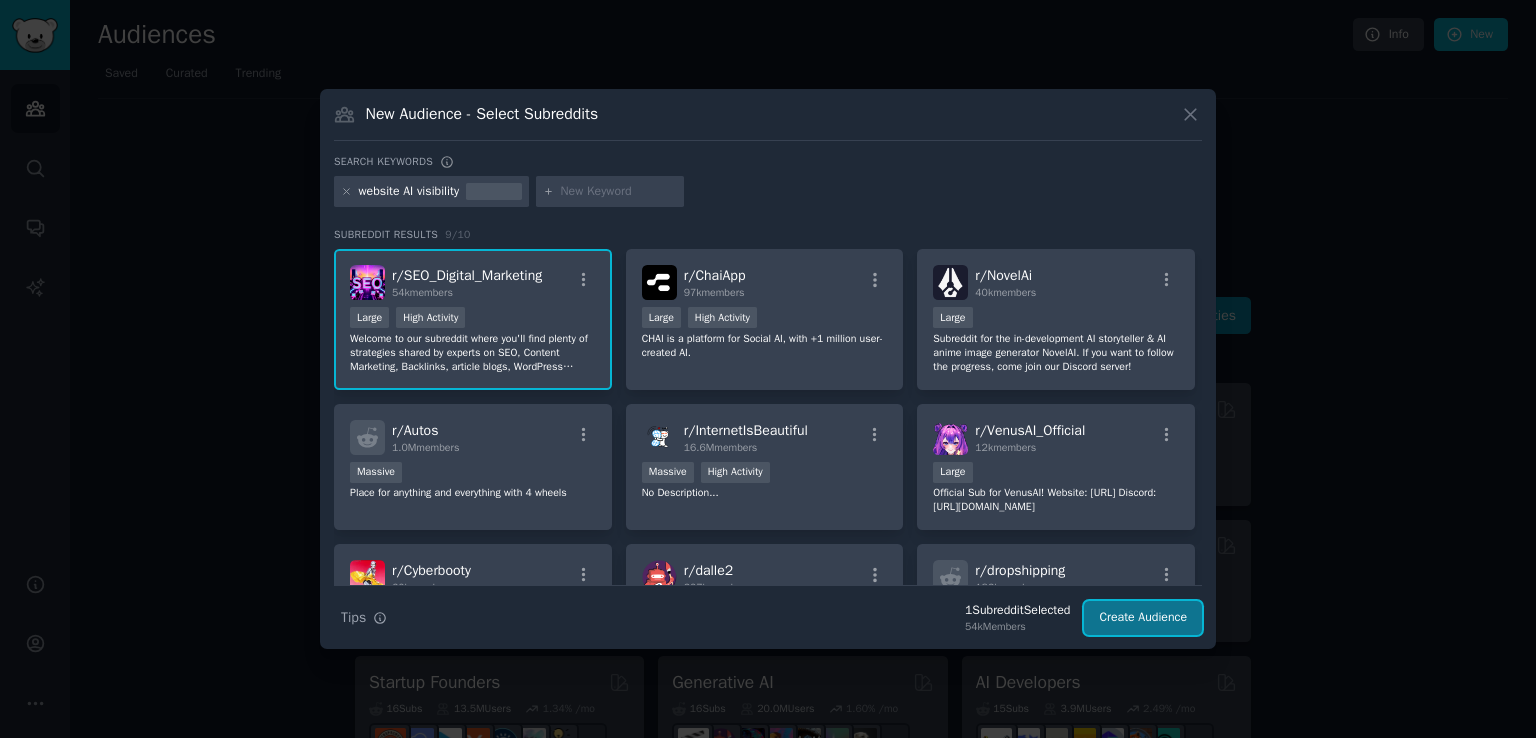 click on "Create Audience" at bounding box center (1143, 618) 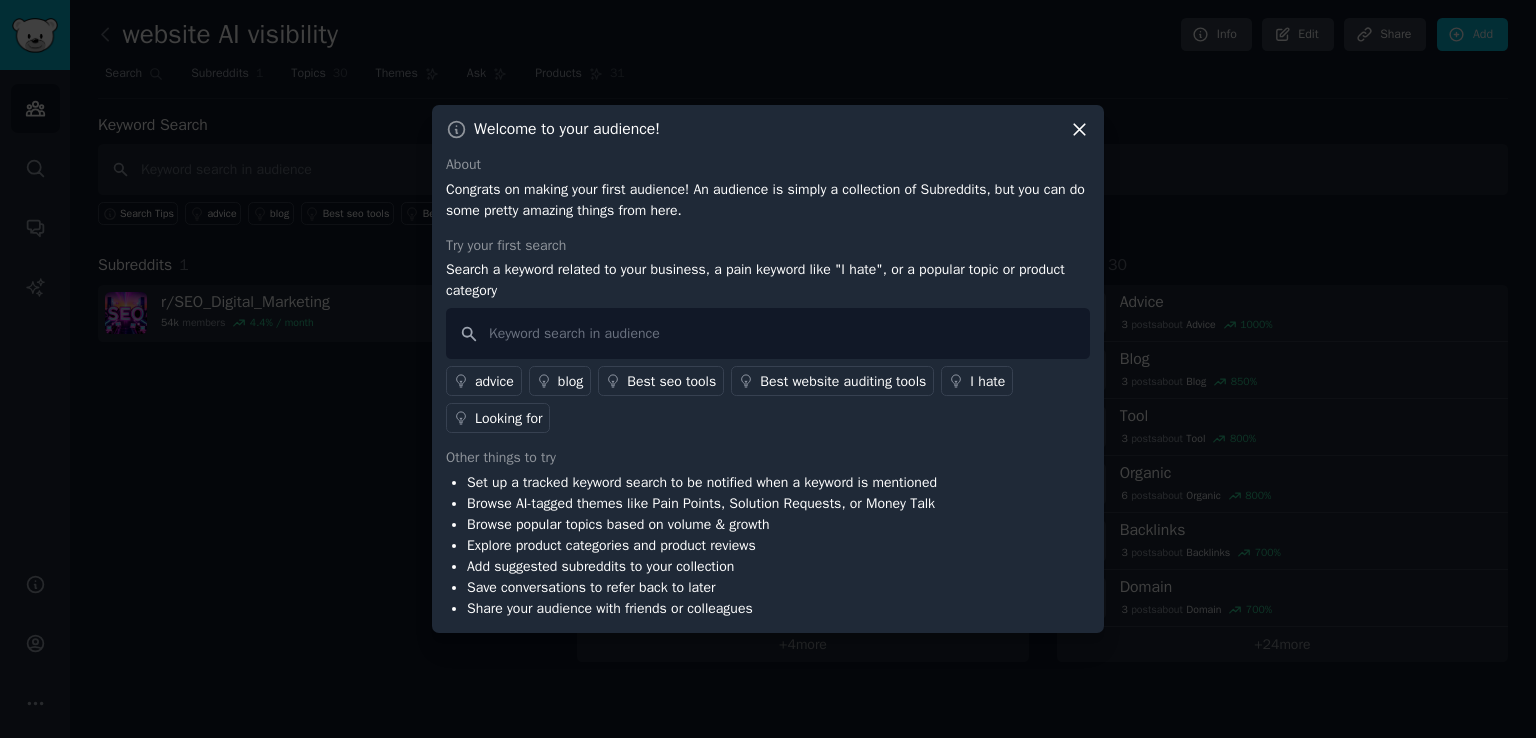 click 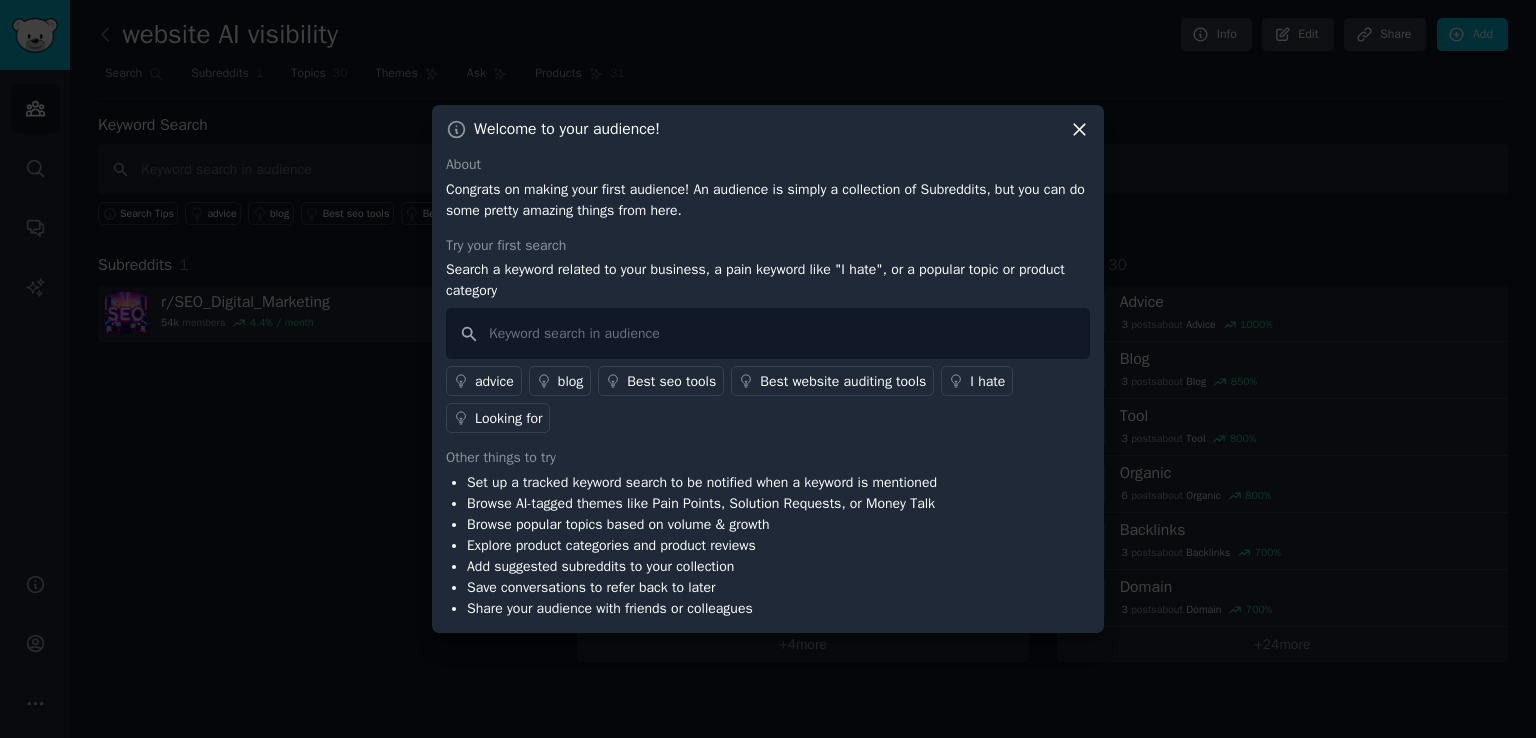 click 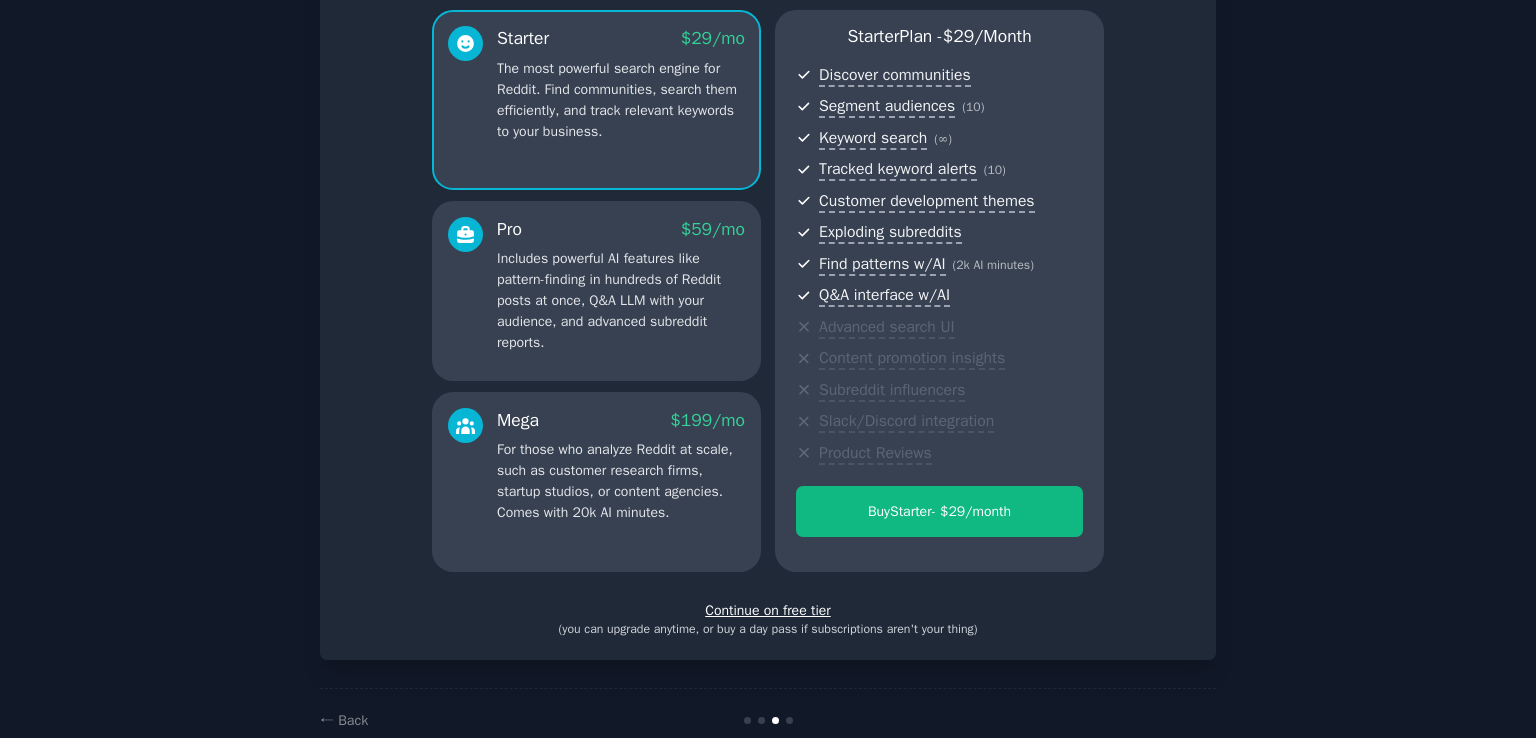 scroll, scrollTop: 210, scrollLeft: 0, axis: vertical 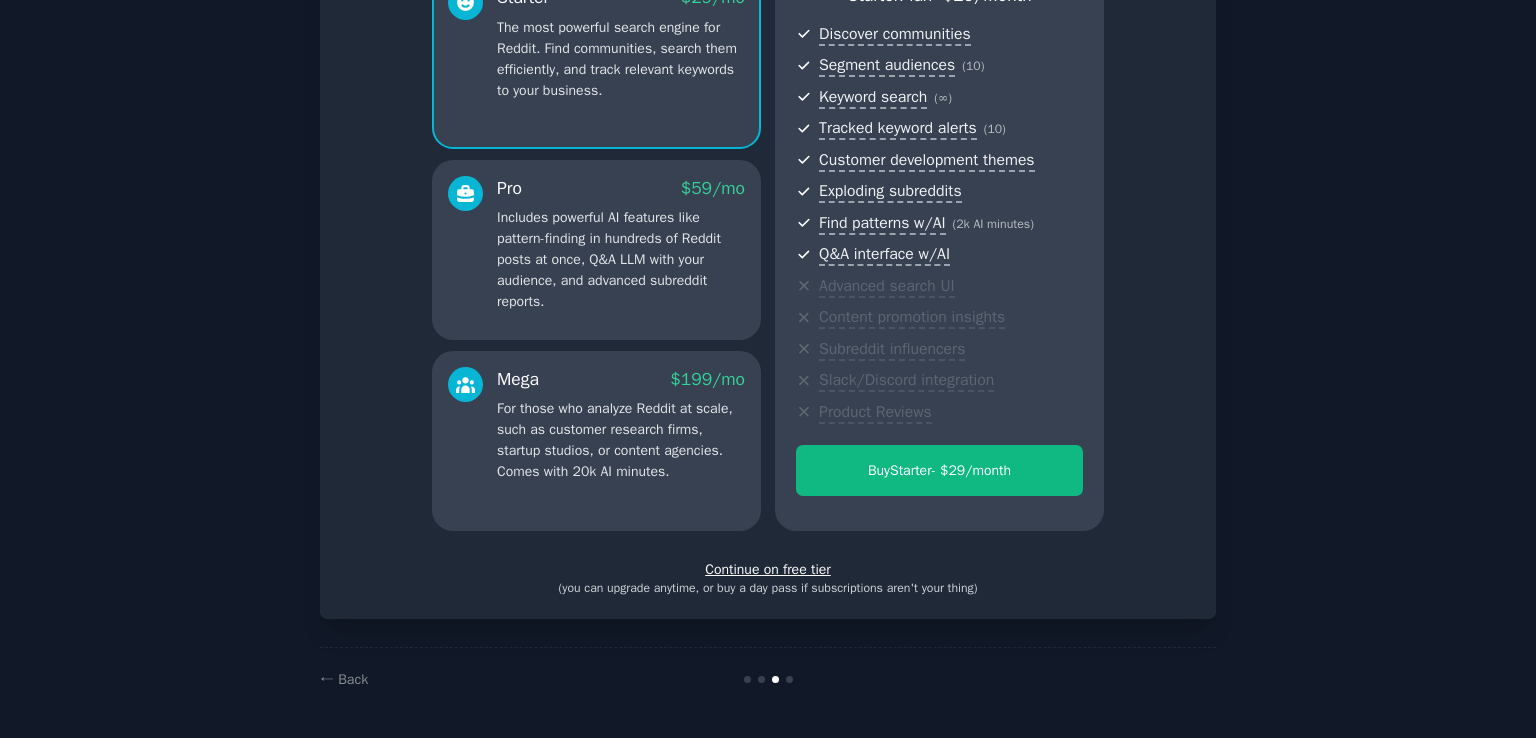 click on "Continue on free tier" at bounding box center (768, 569) 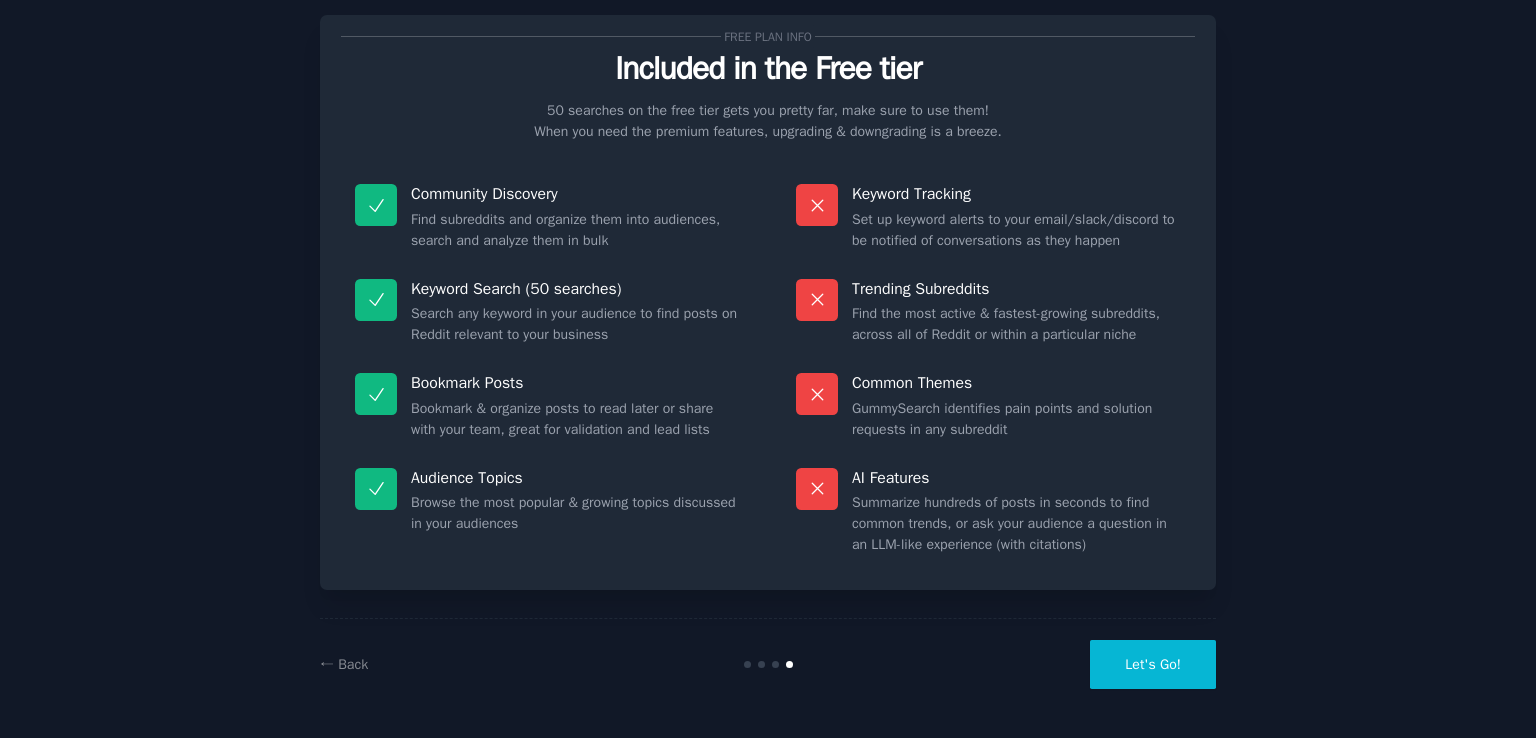 scroll, scrollTop: 40, scrollLeft: 0, axis: vertical 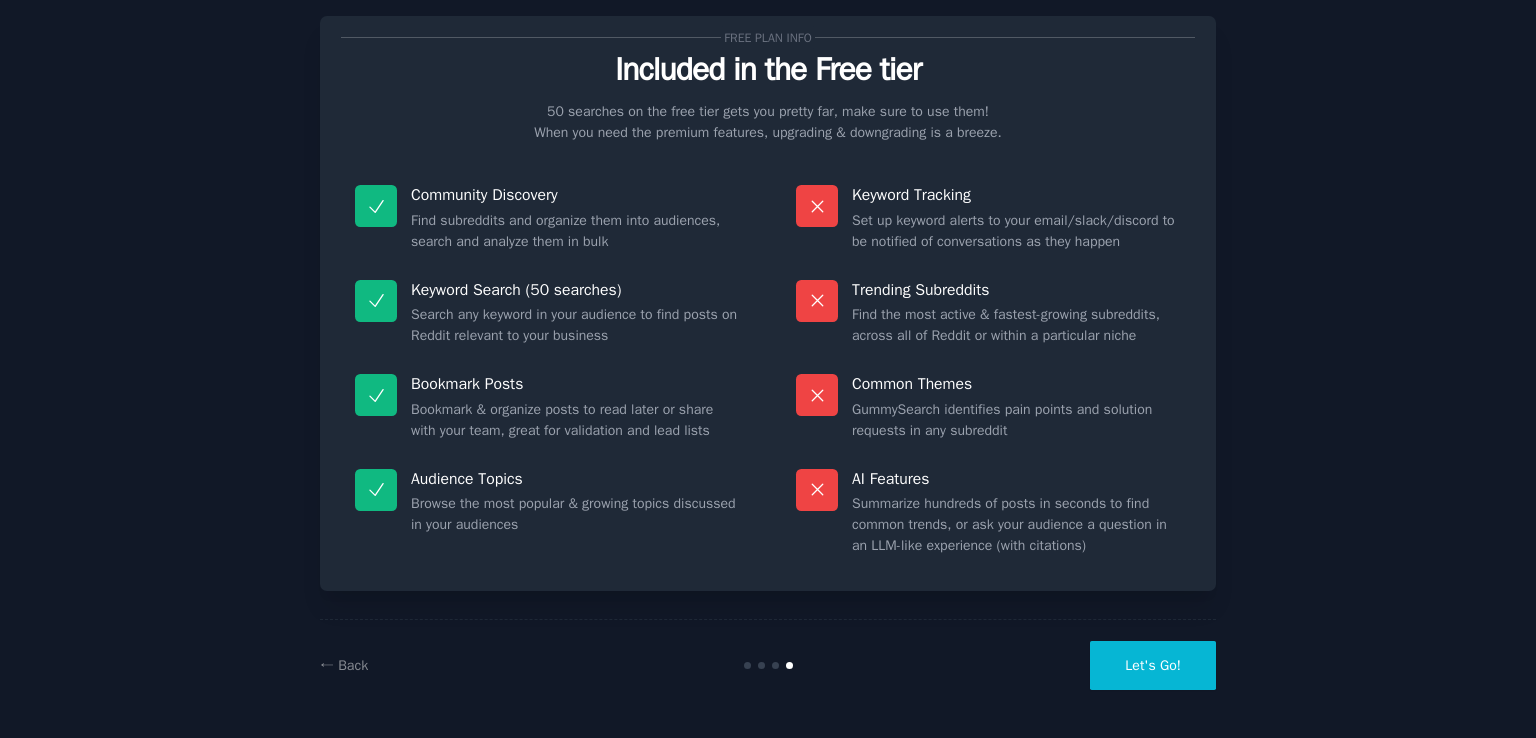 click on "Let's Go!" at bounding box center (1153, 665) 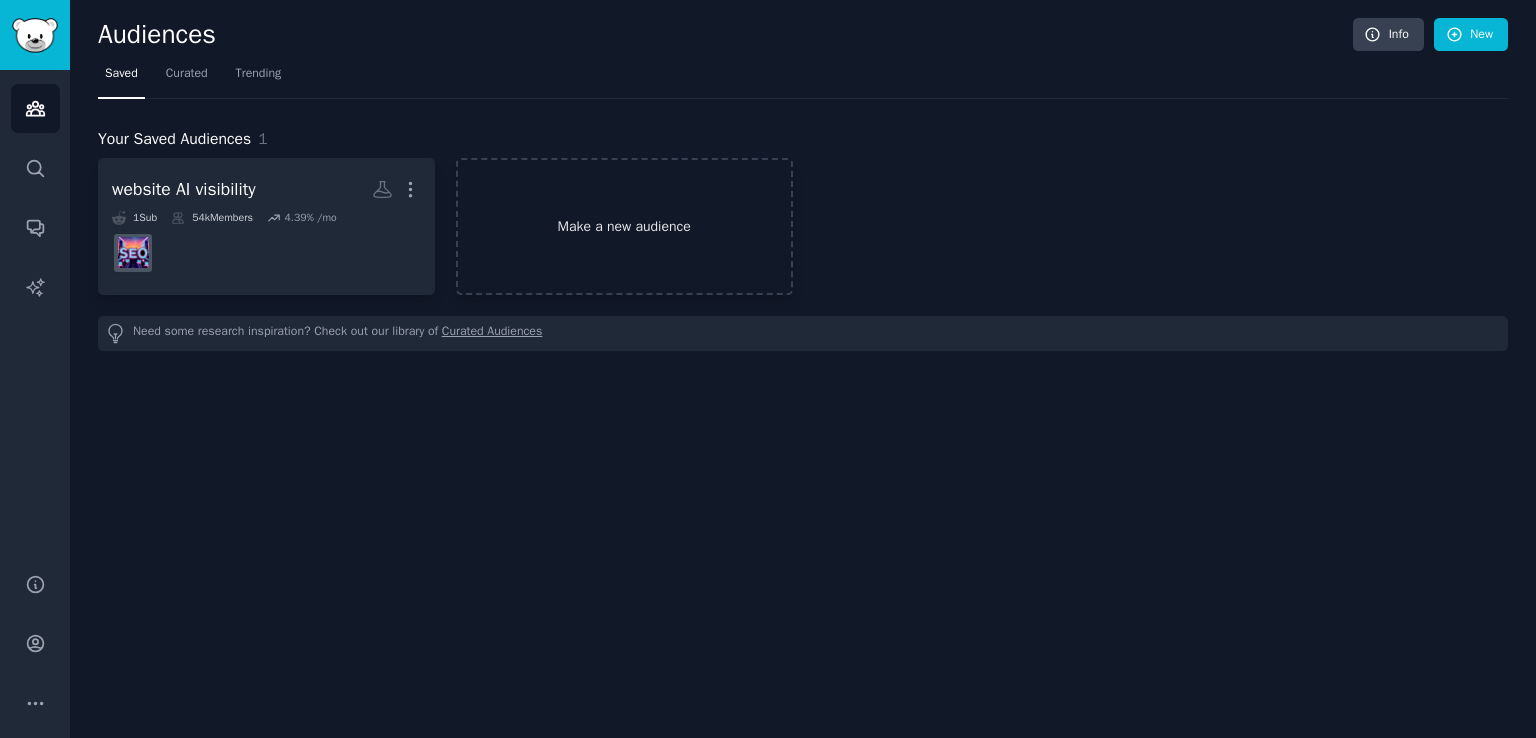 click on "Make a new audience" at bounding box center (624, 226) 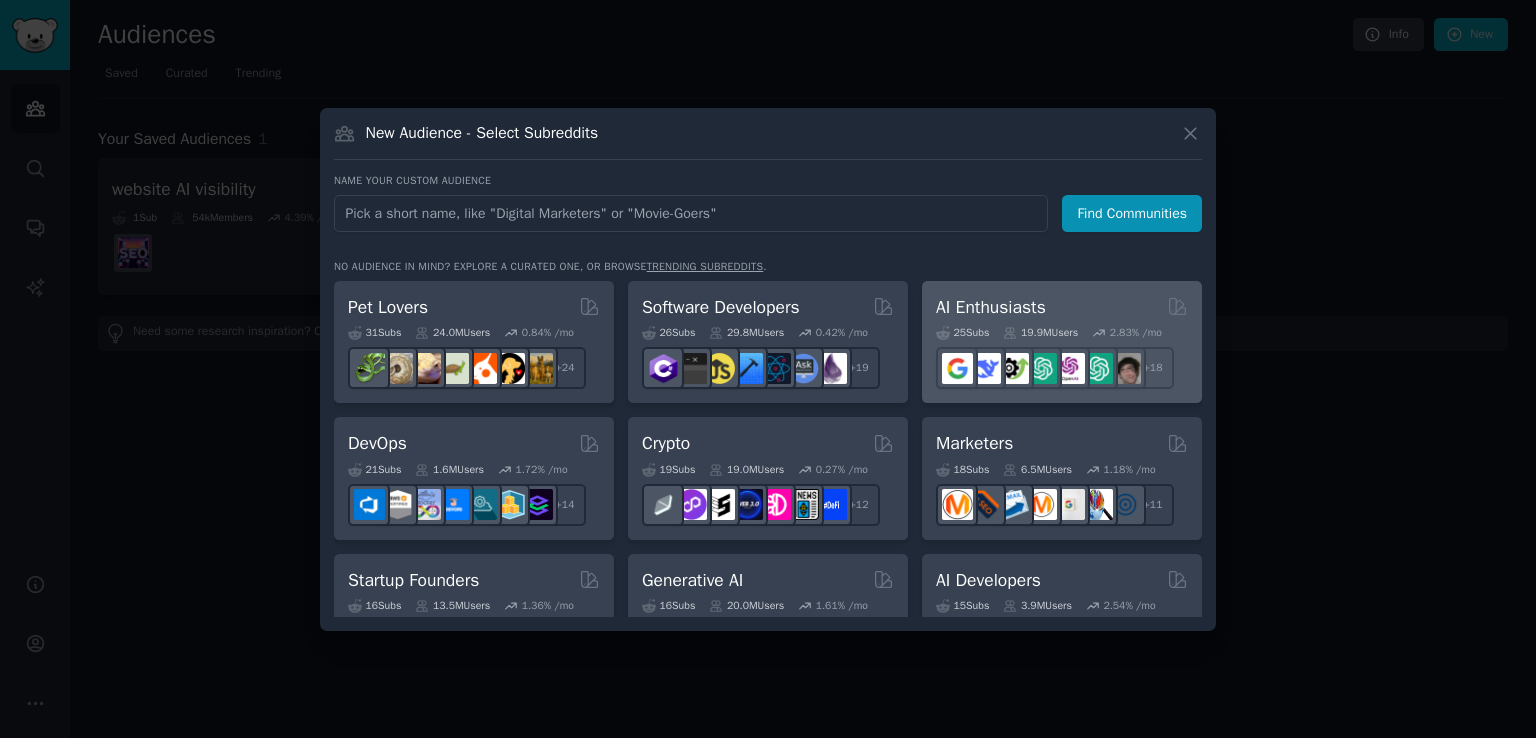 click on "AI Enthusiasts" at bounding box center (991, 307) 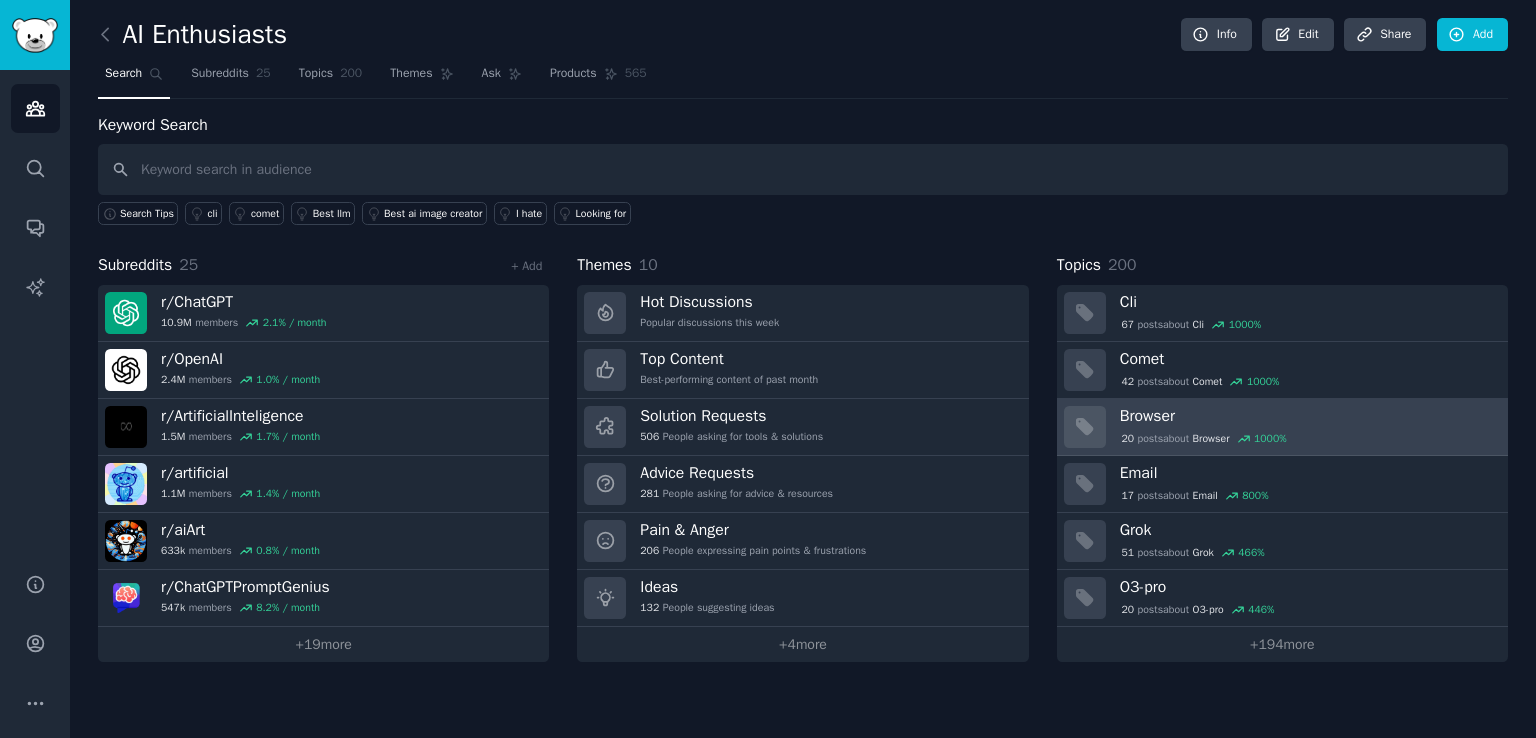 click on "20  post s  about  Browser 1000 %" at bounding box center [1307, 437] 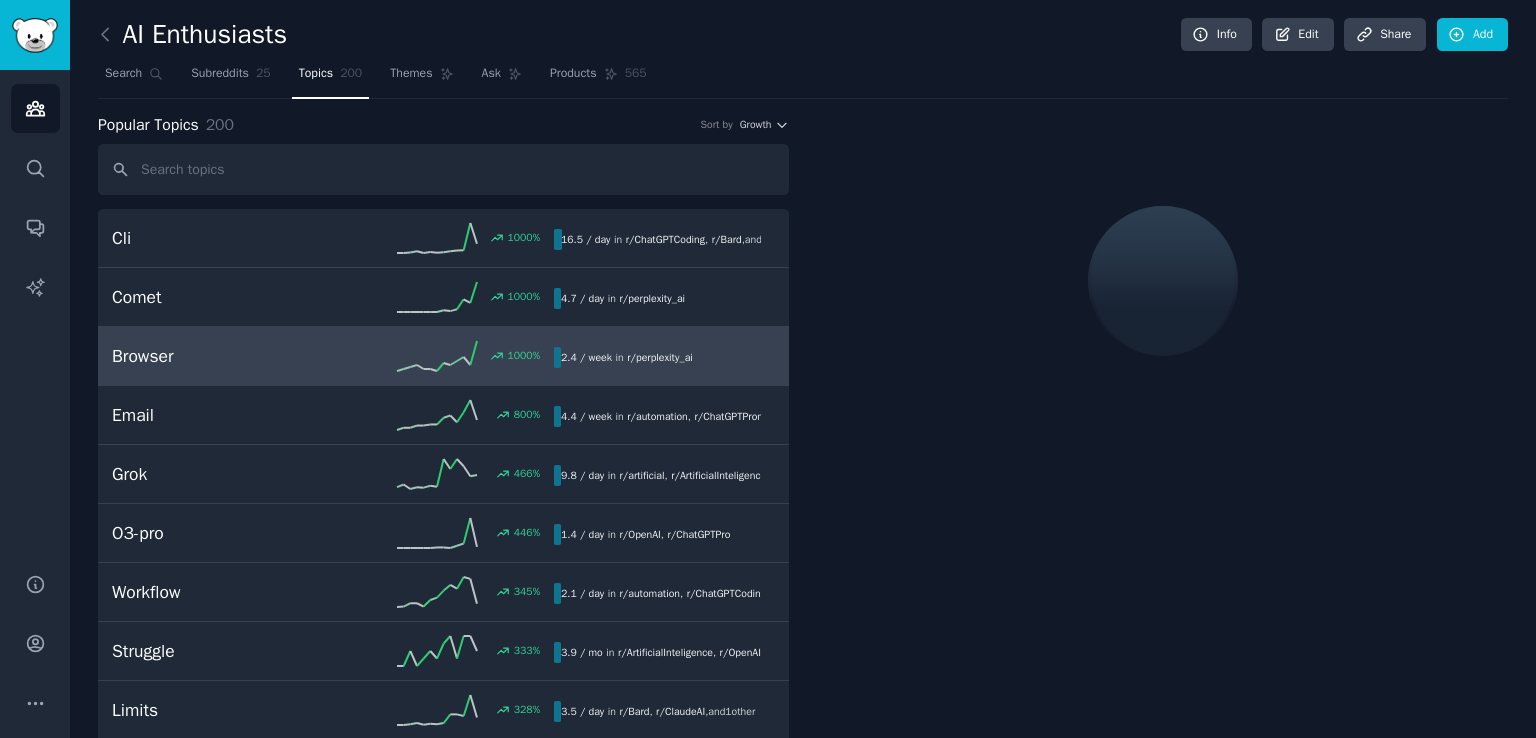 click 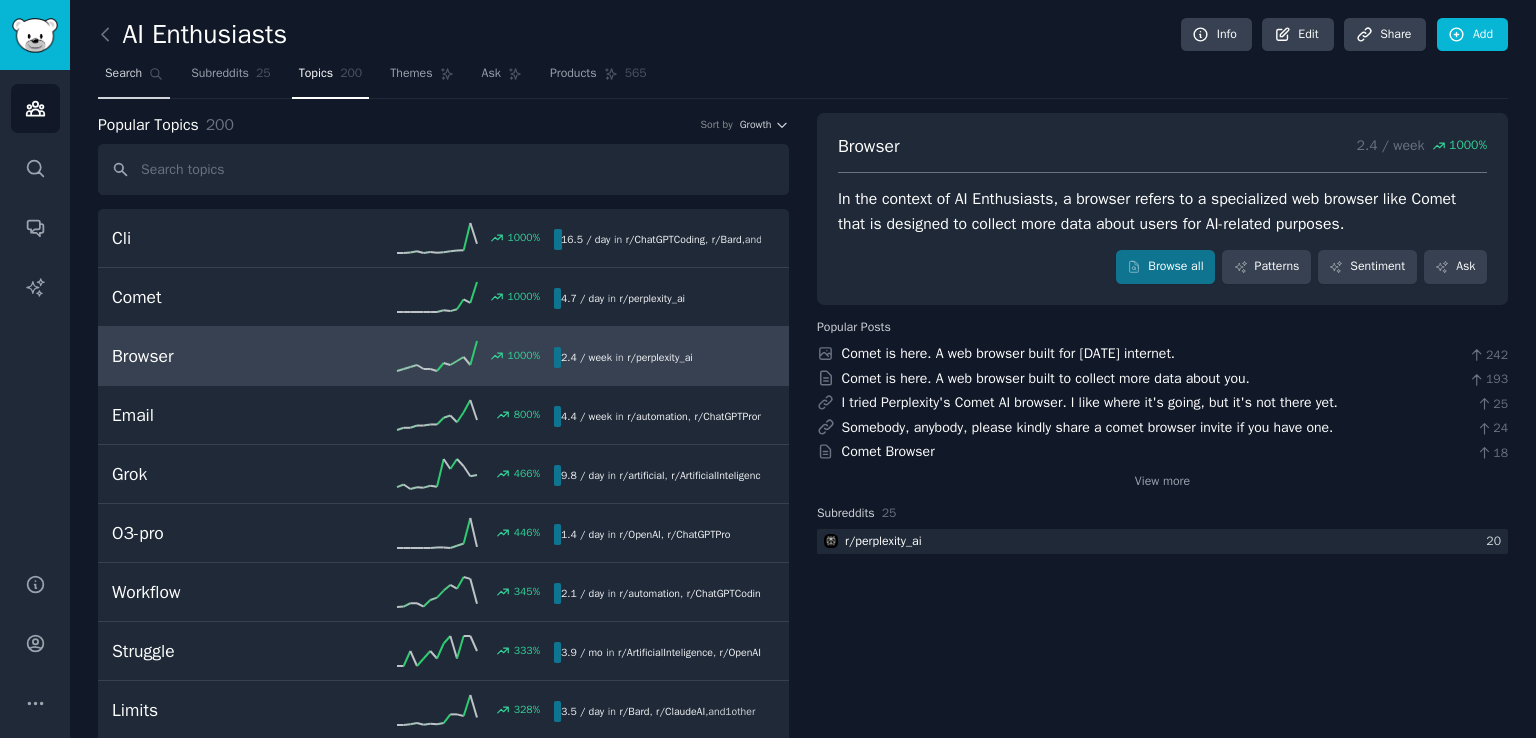 click on "Search" at bounding box center [123, 74] 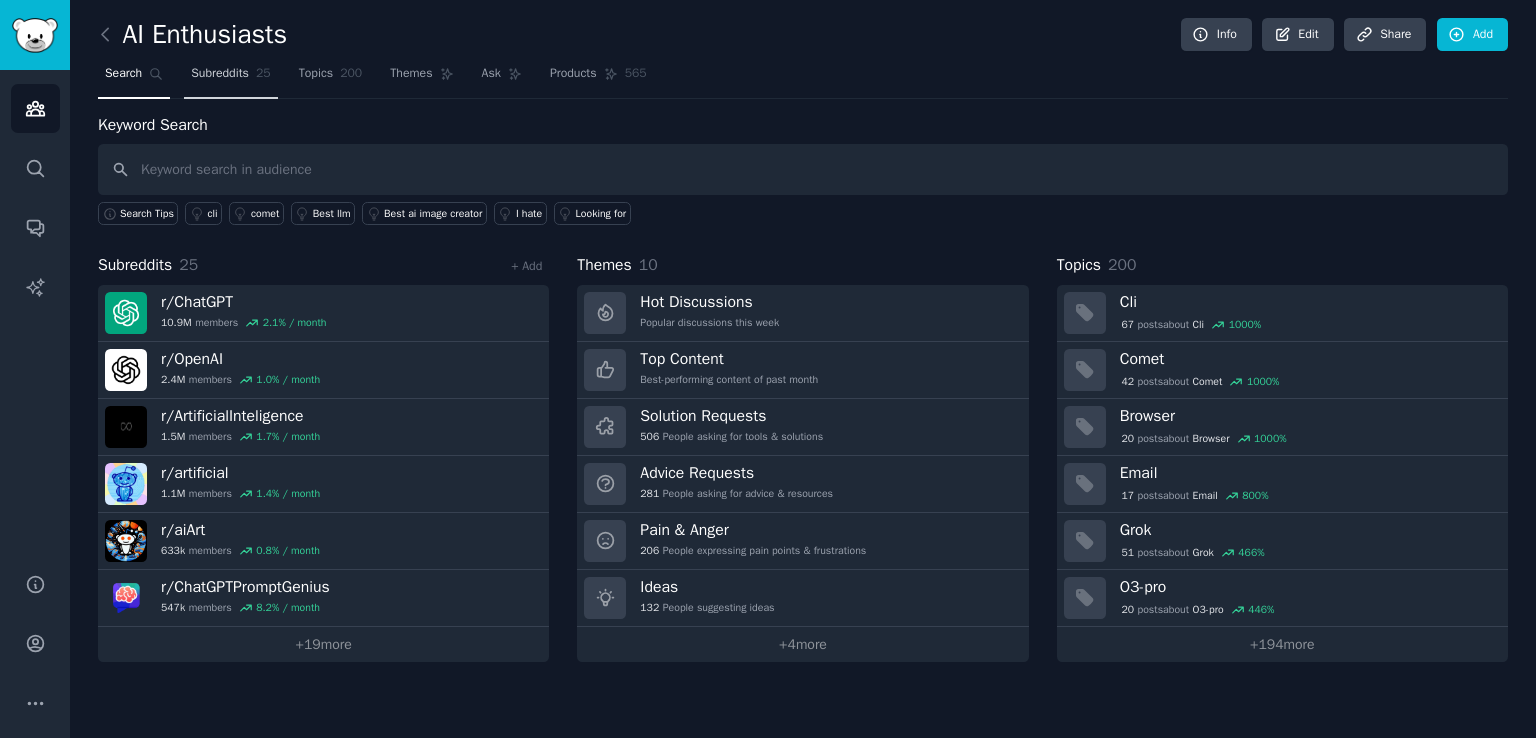 click on "Subreddits" at bounding box center (220, 74) 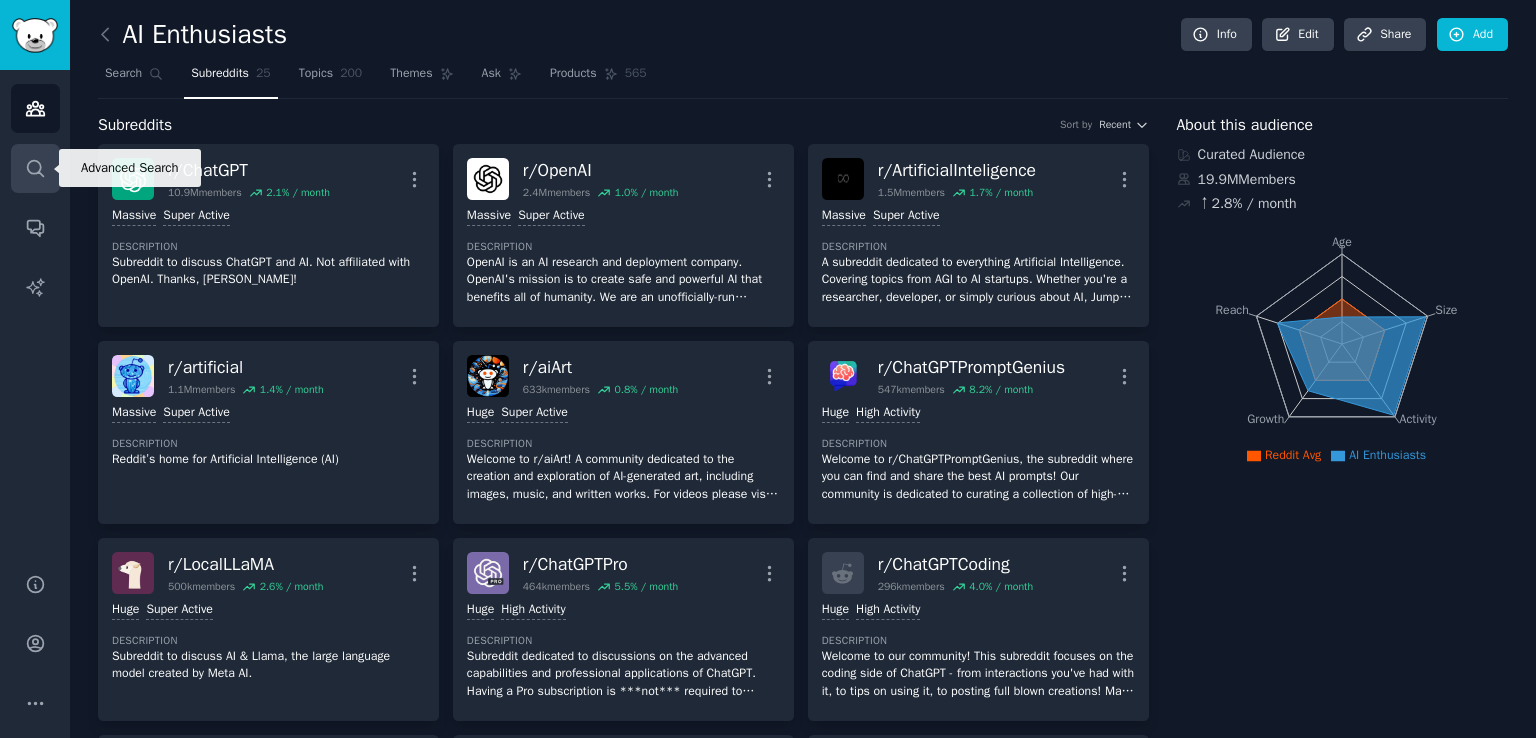click 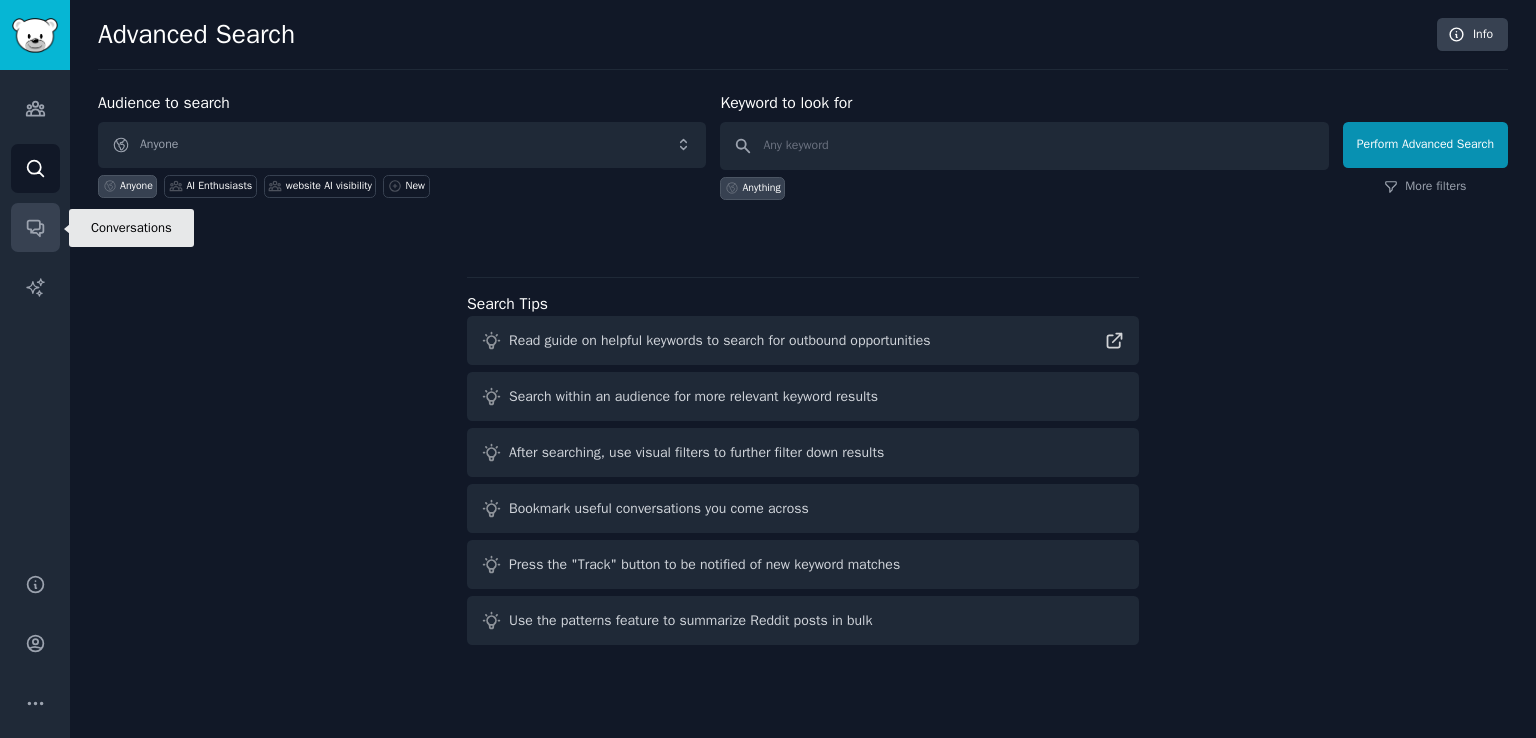 click 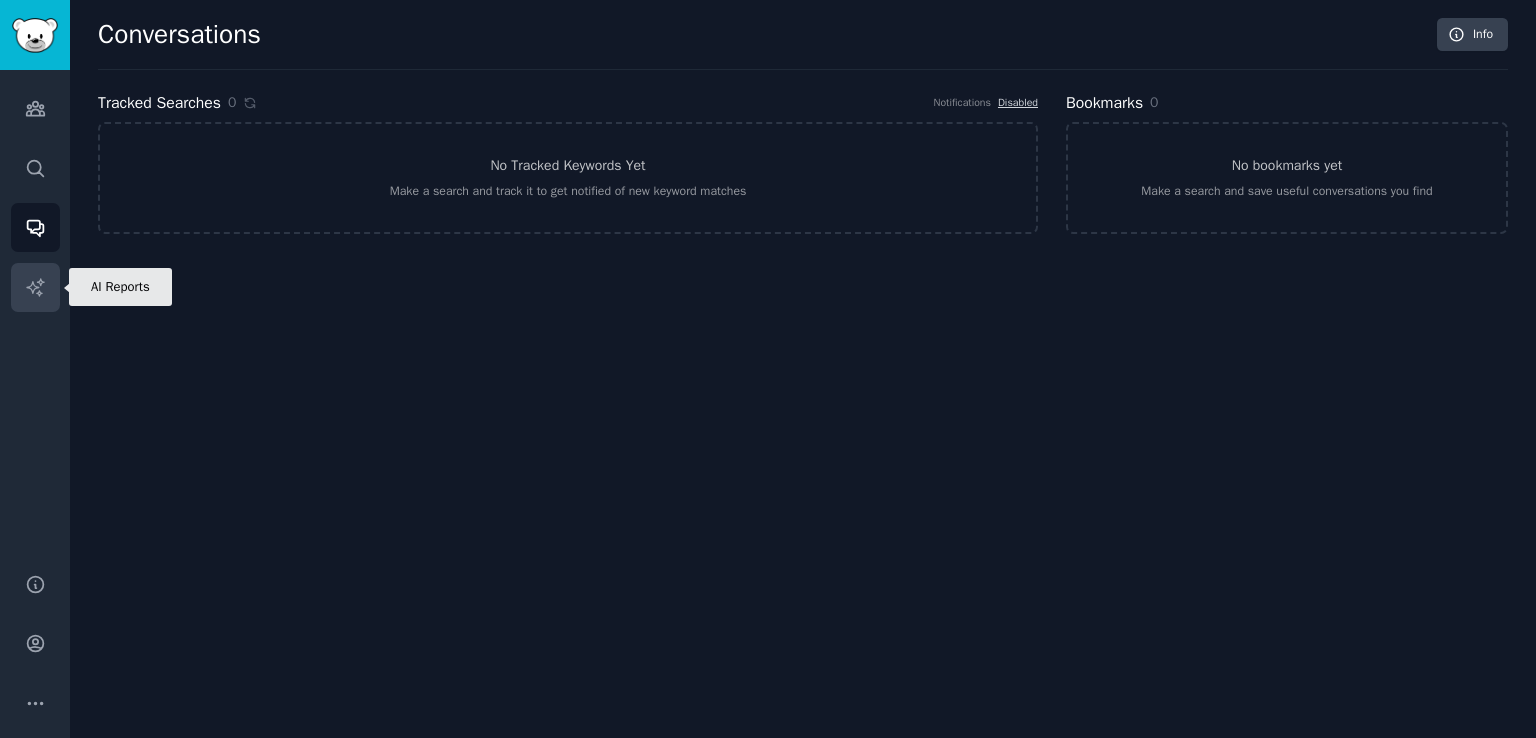 click on "AI Reports" at bounding box center [35, 287] 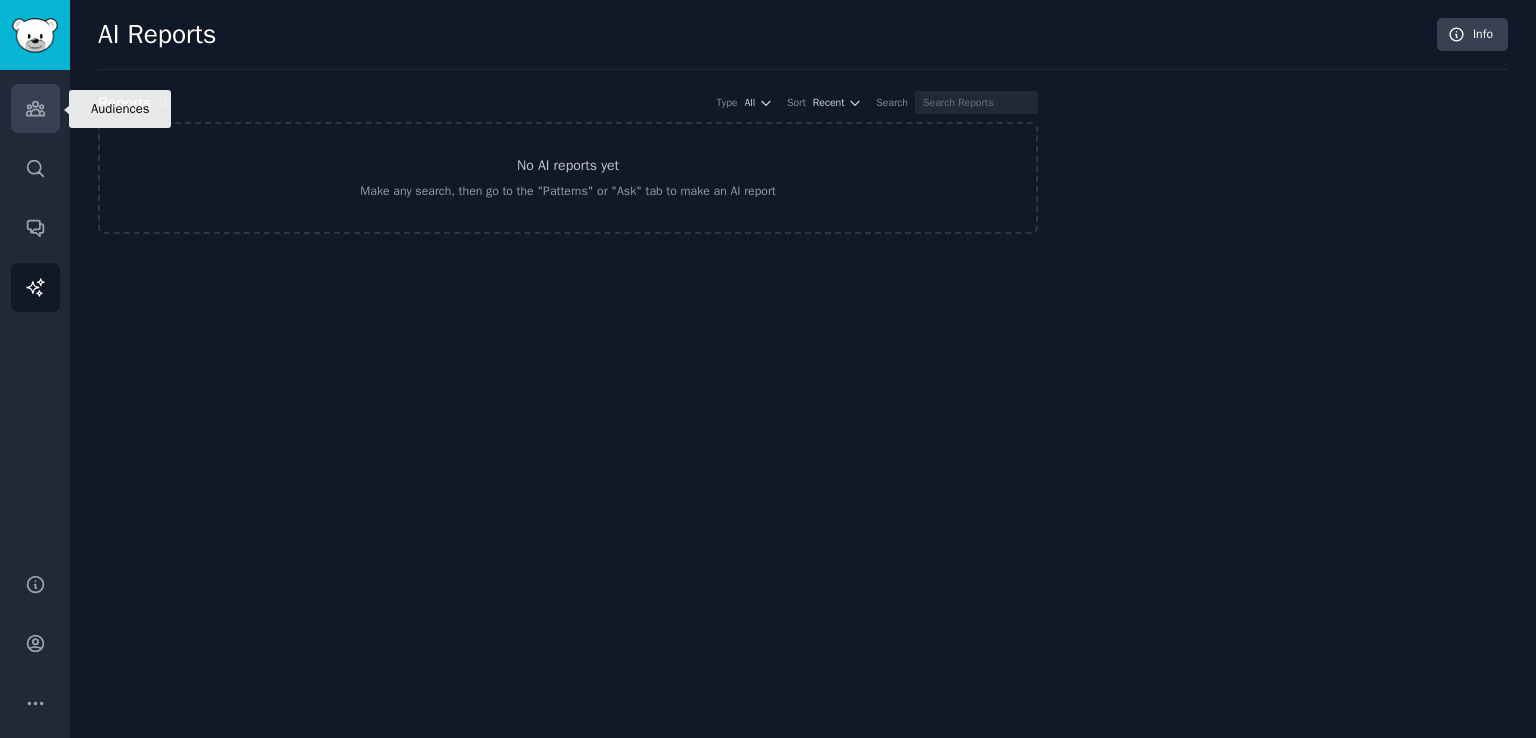 click 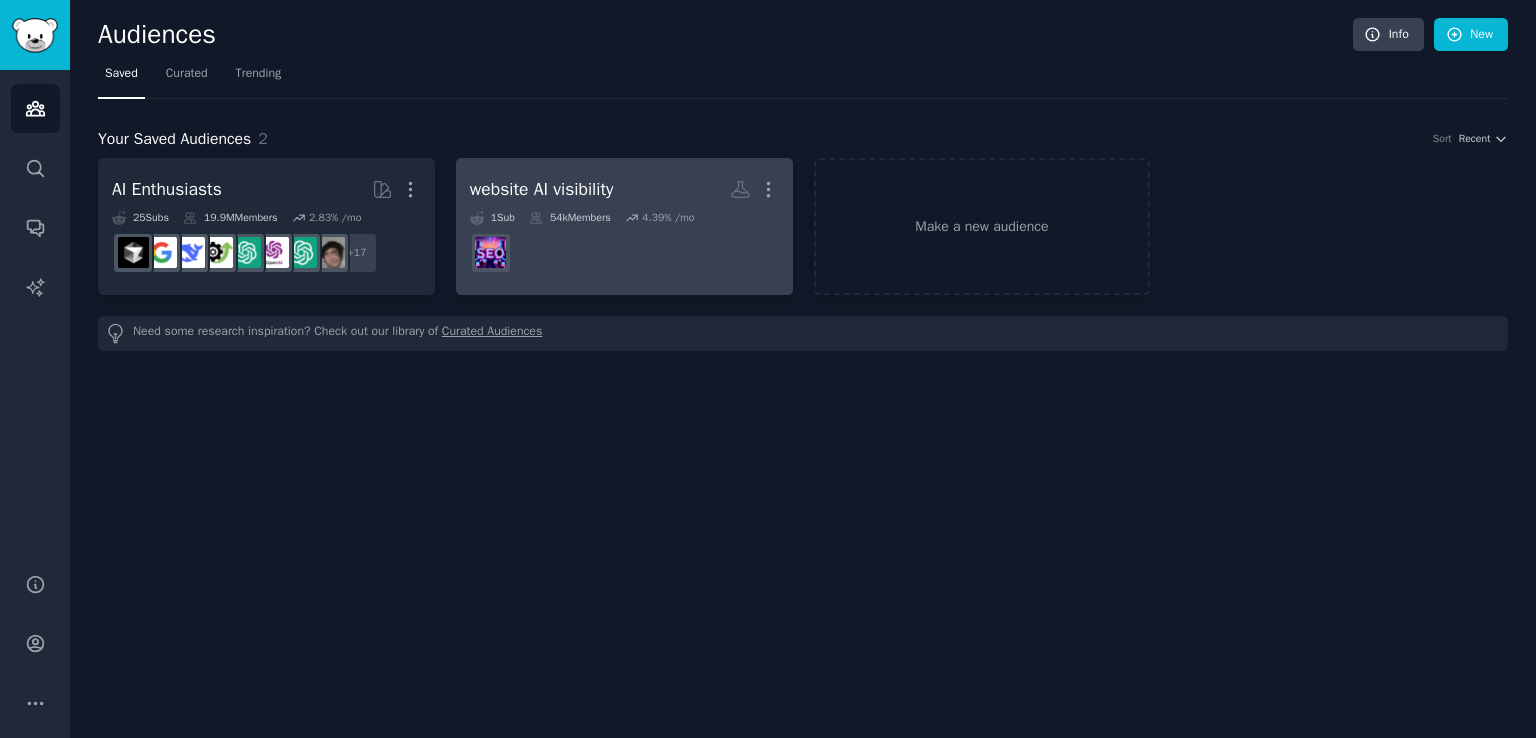 click on "website AI visibility" at bounding box center (542, 189) 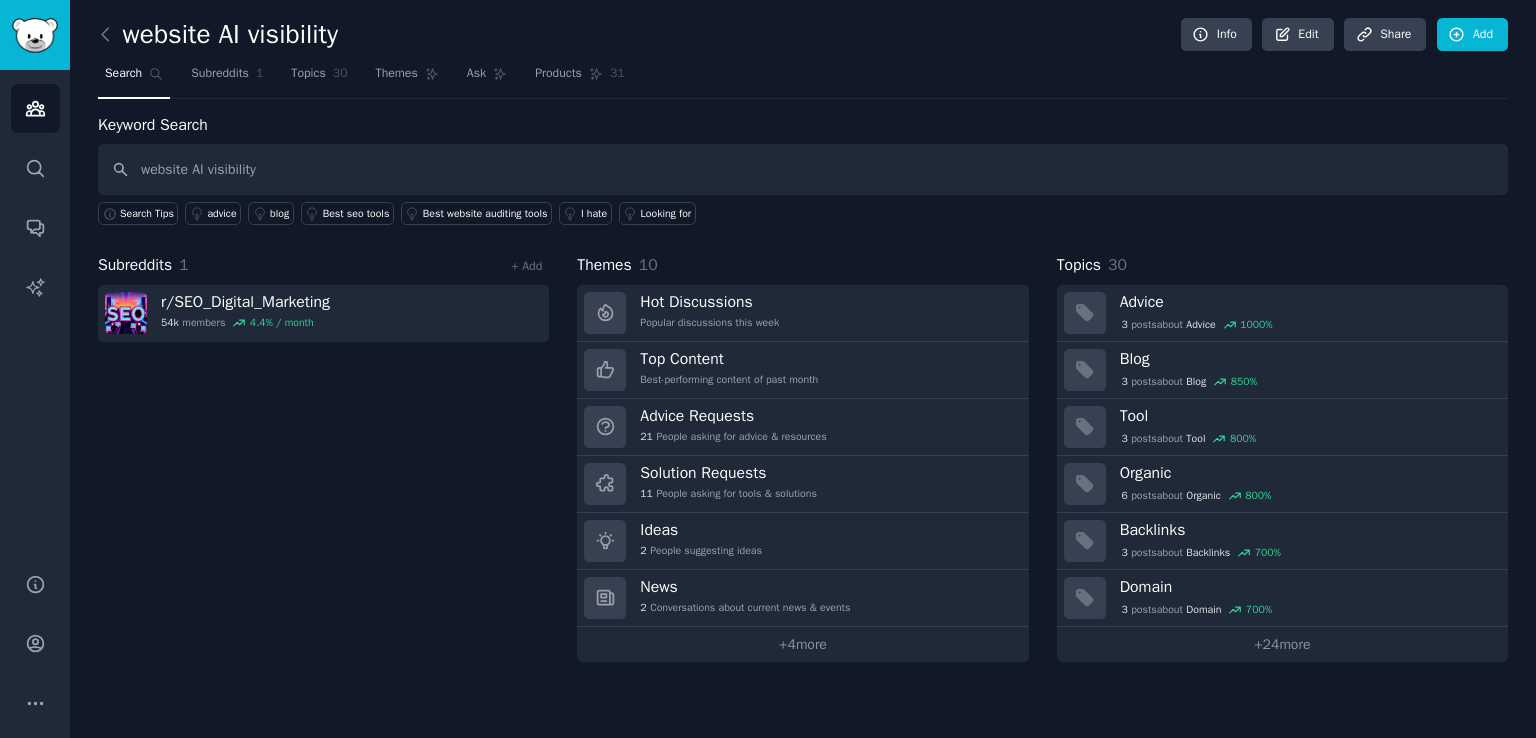 type on "website AI visibility" 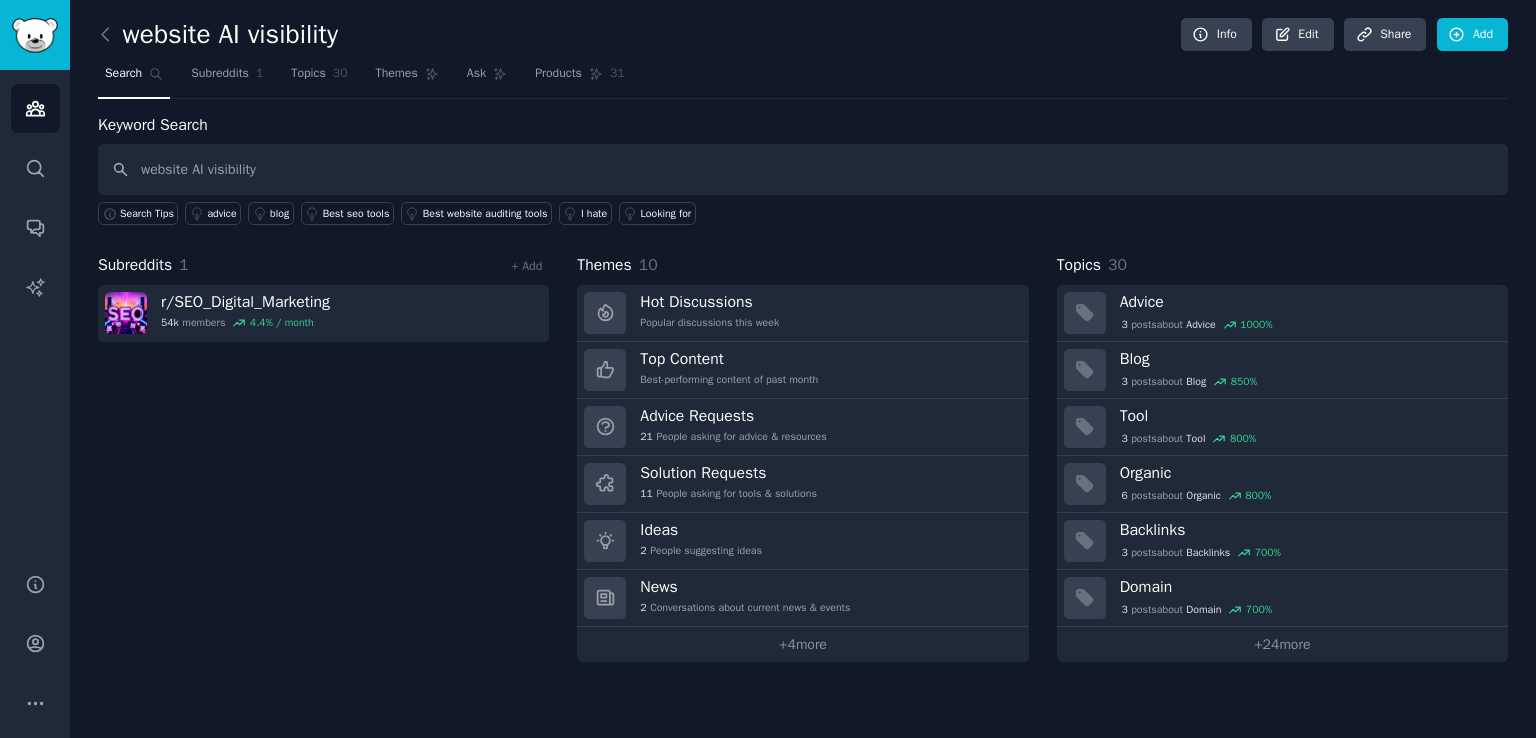 type 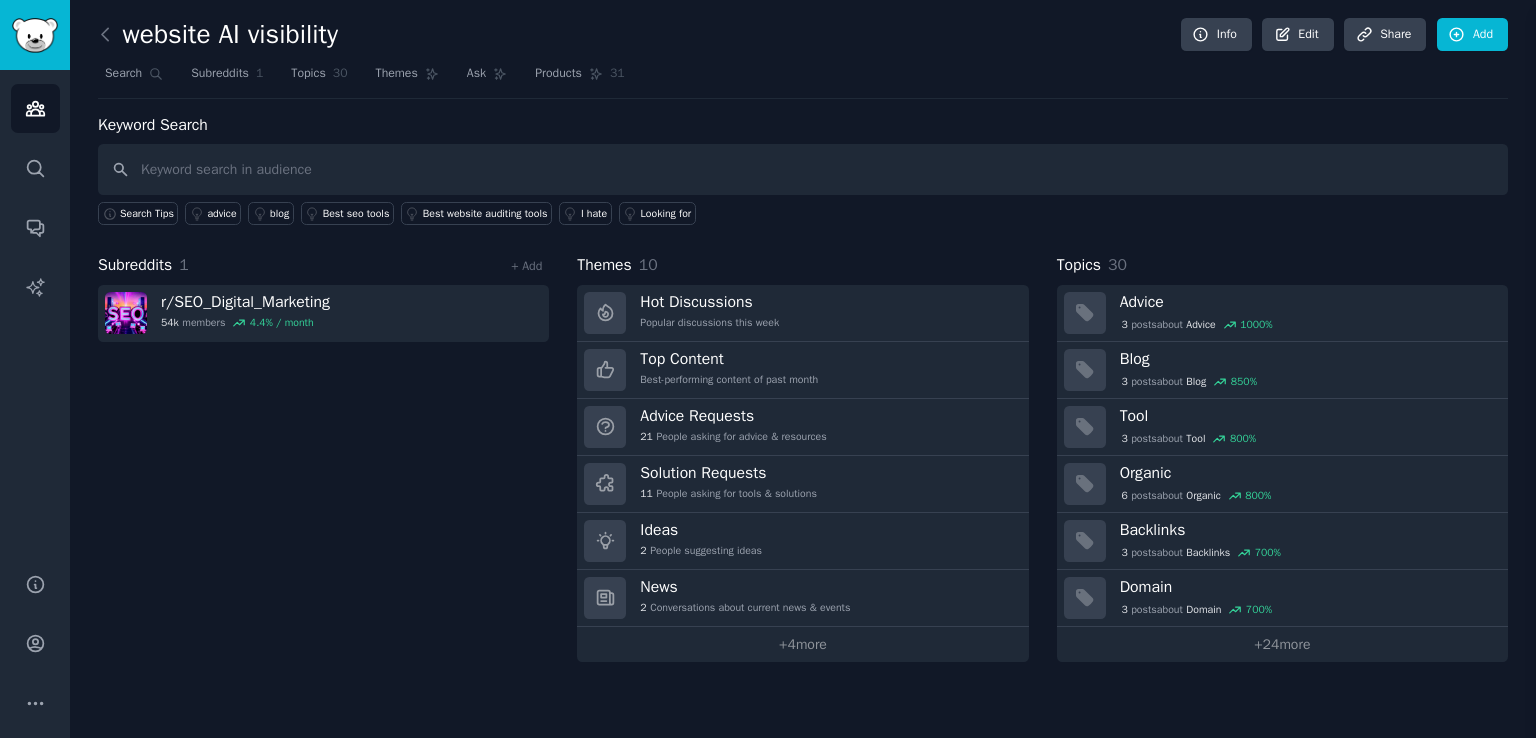 type 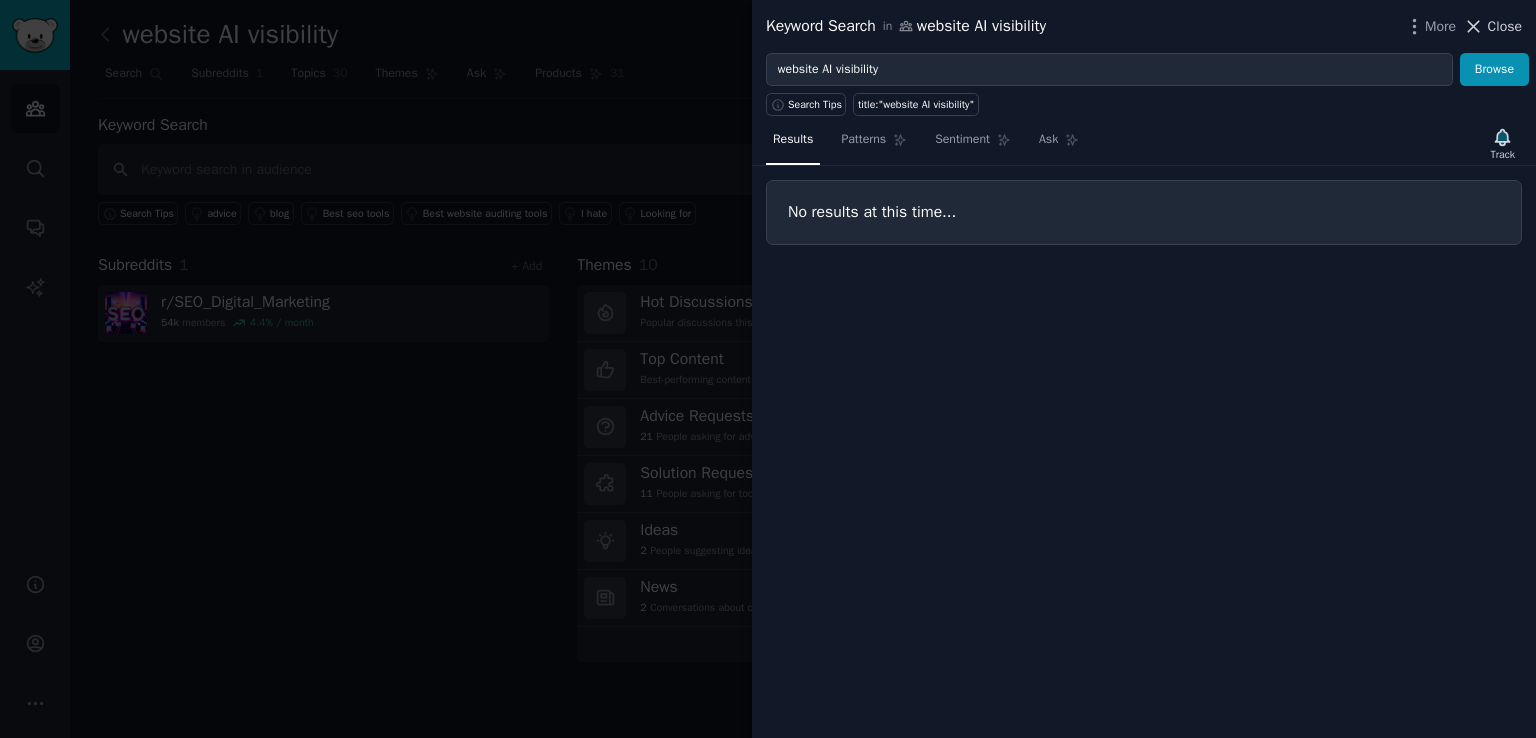 click on "Close" at bounding box center (1505, 26) 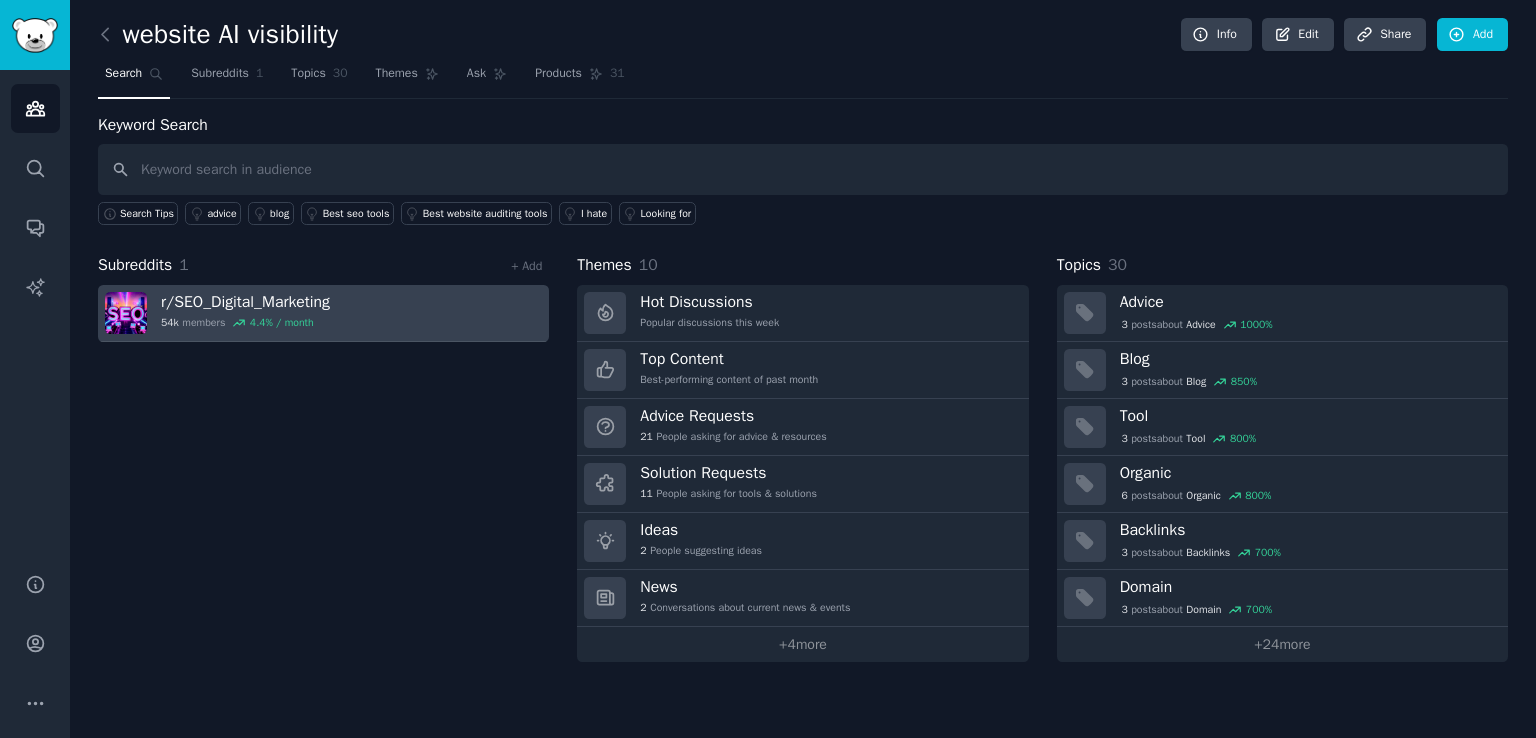 click on "r/ SEO_Digital_Marketing 54k  members 4.4 % / month" at bounding box center [245, 313] 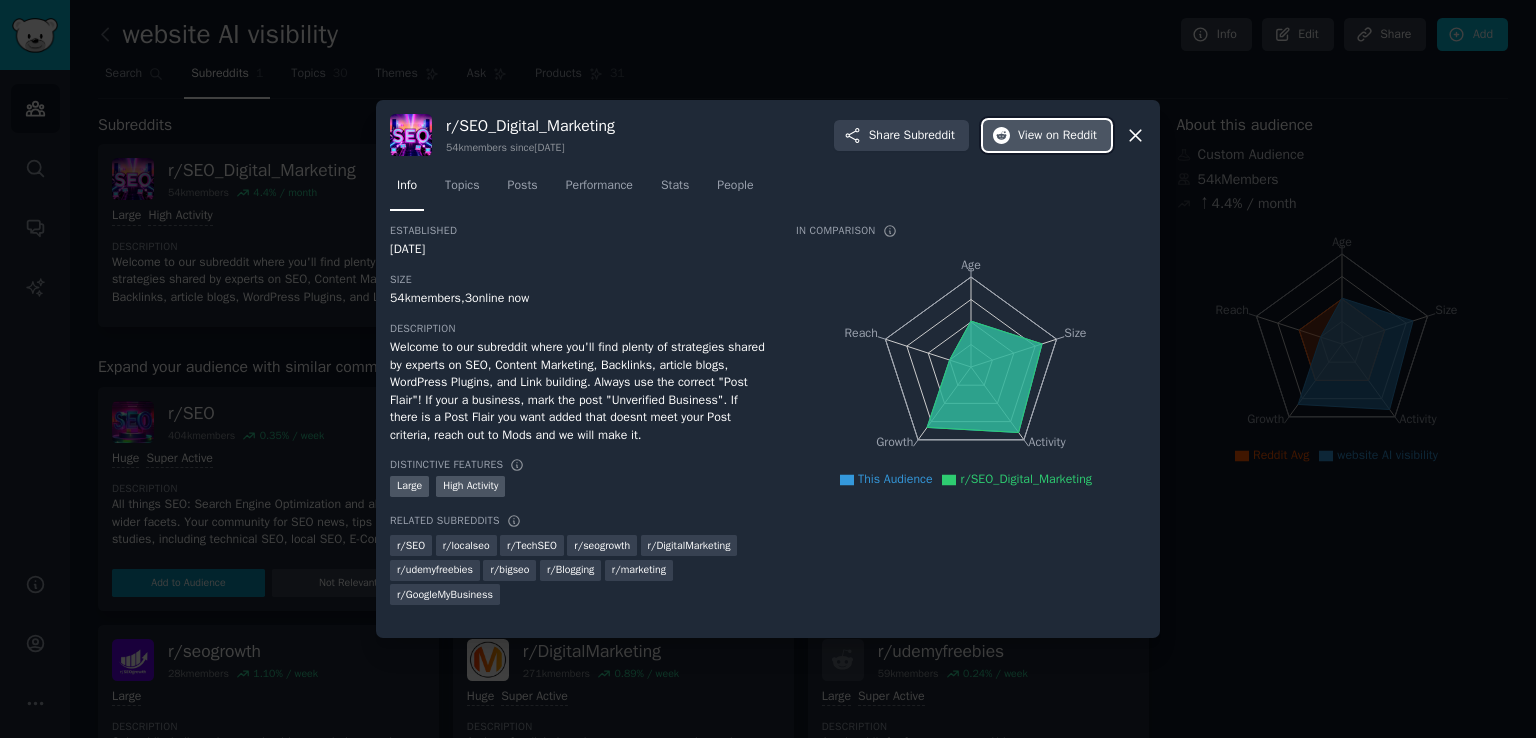 click on "View  on Reddit" at bounding box center [1057, 136] 